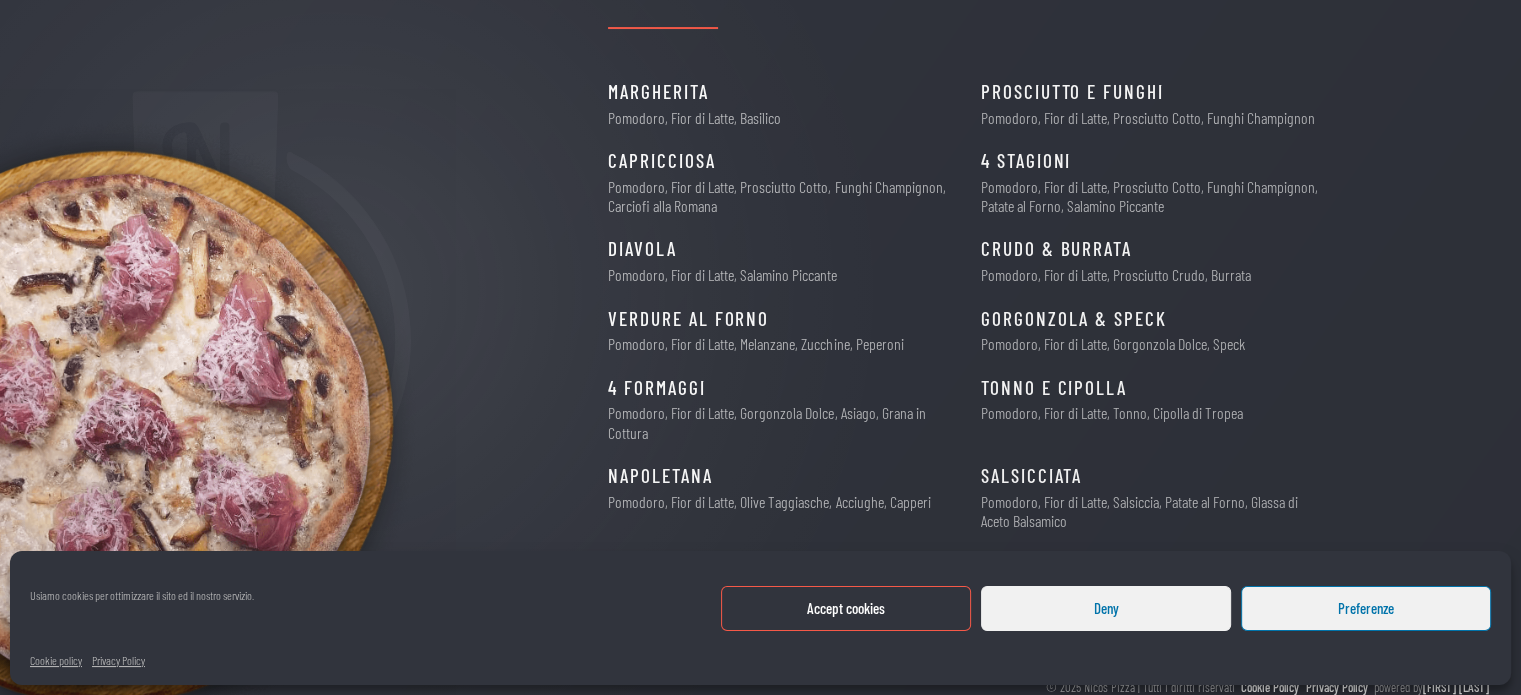 scroll, scrollTop: 360, scrollLeft: 0, axis: vertical 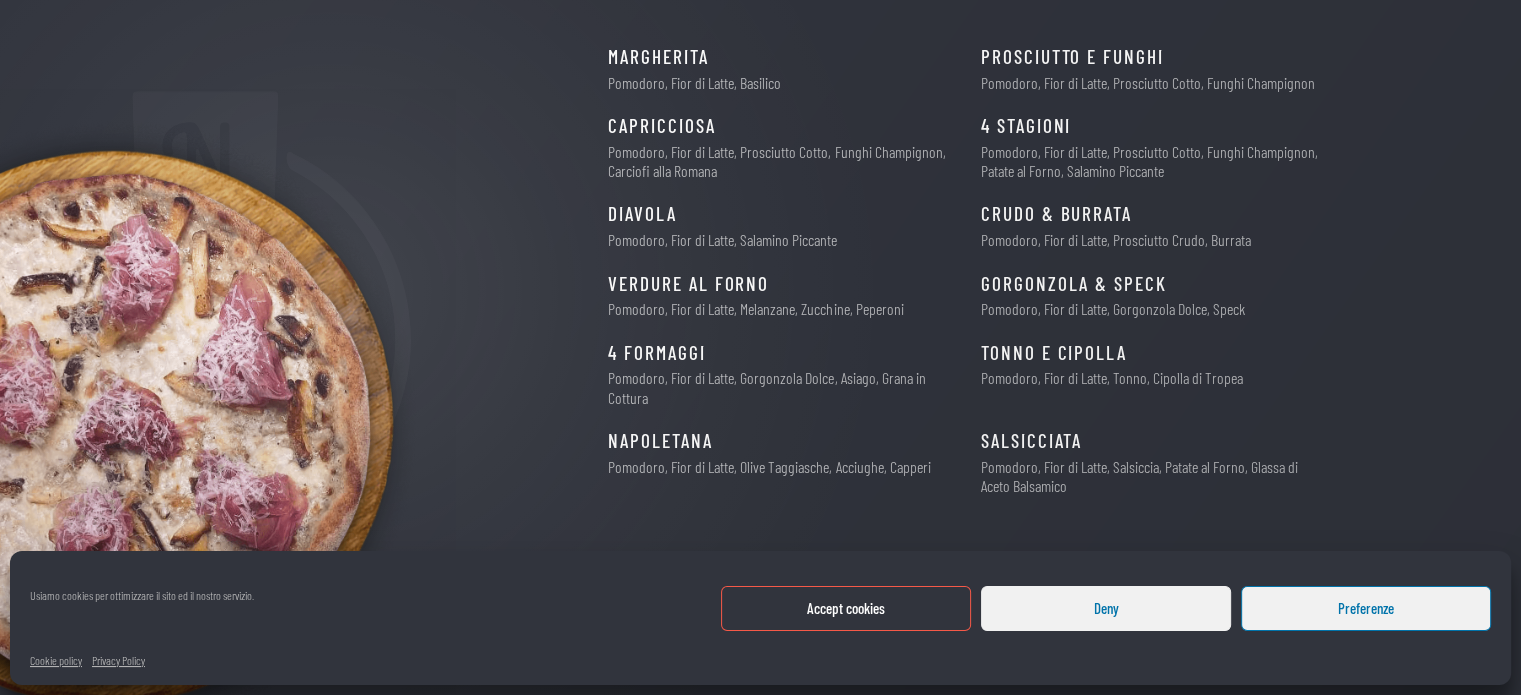 click on "Accept cookies" at bounding box center [846, 608] 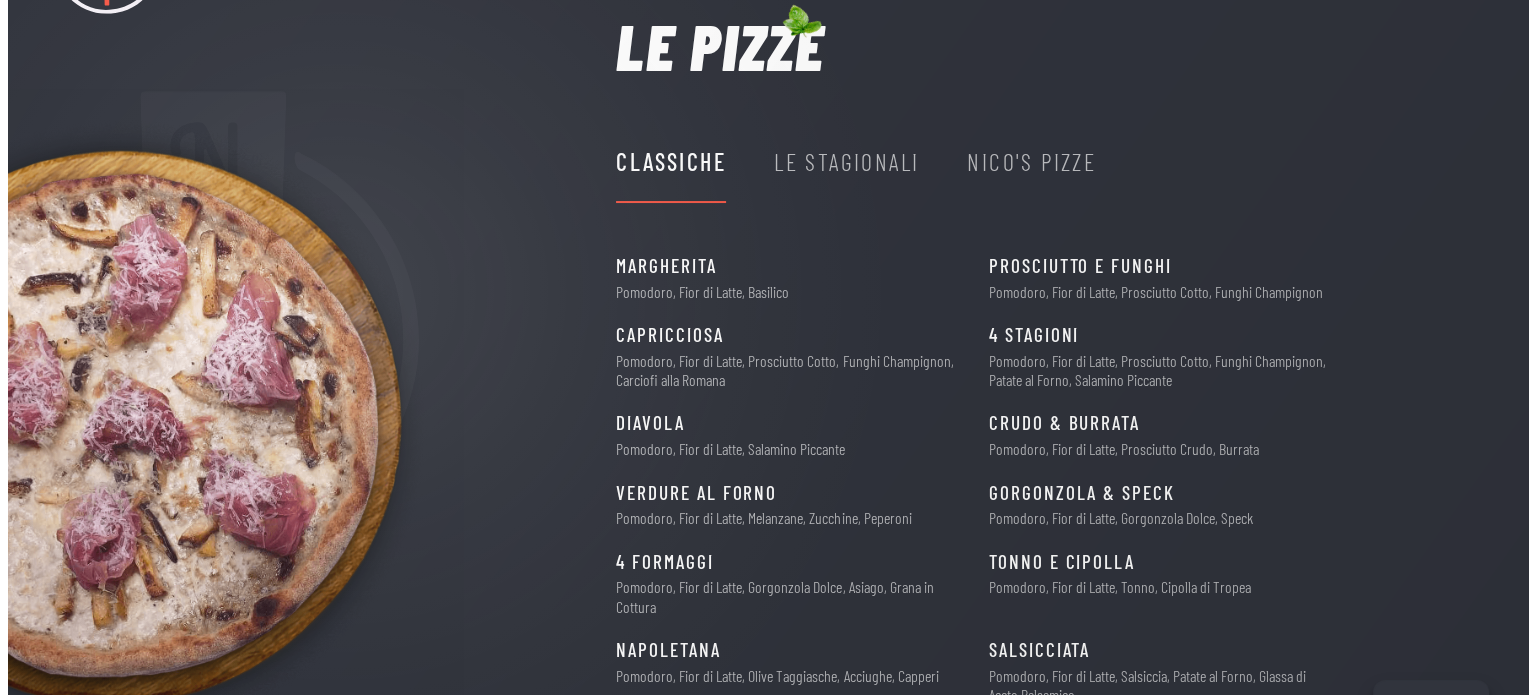 scroll, scrollTop: 0, scrollLeft: 0, axis: both 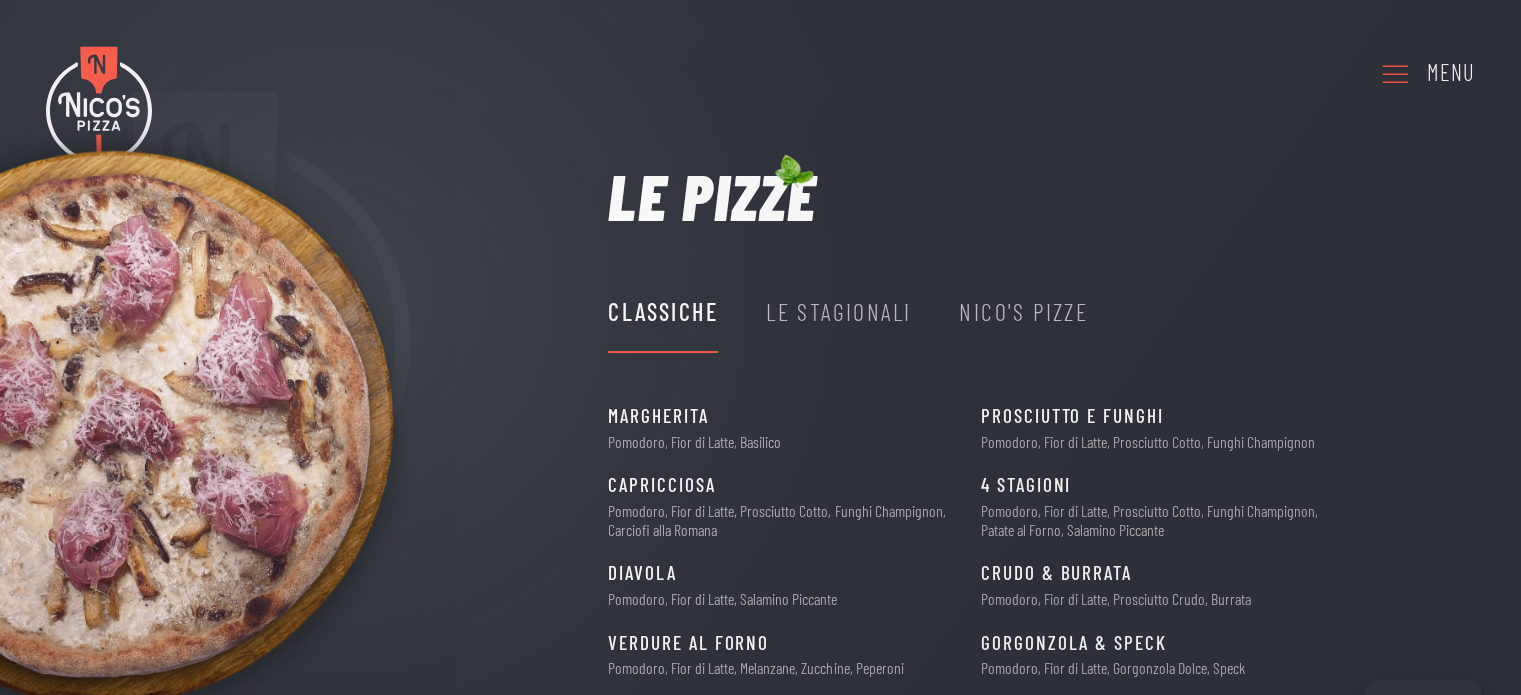 click on "Menu" at bounding box center [1427, 73] 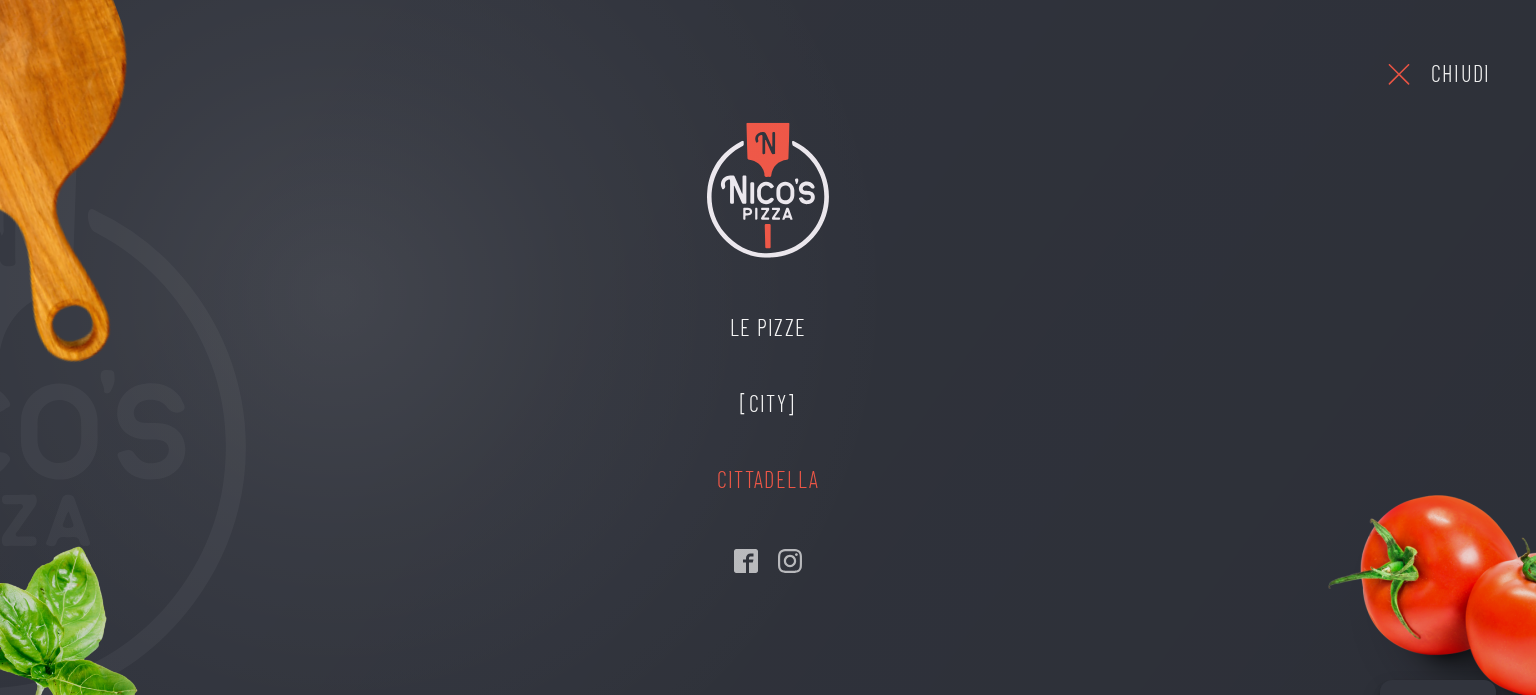 click on "Cittadella" at bounding box center [768, 480] 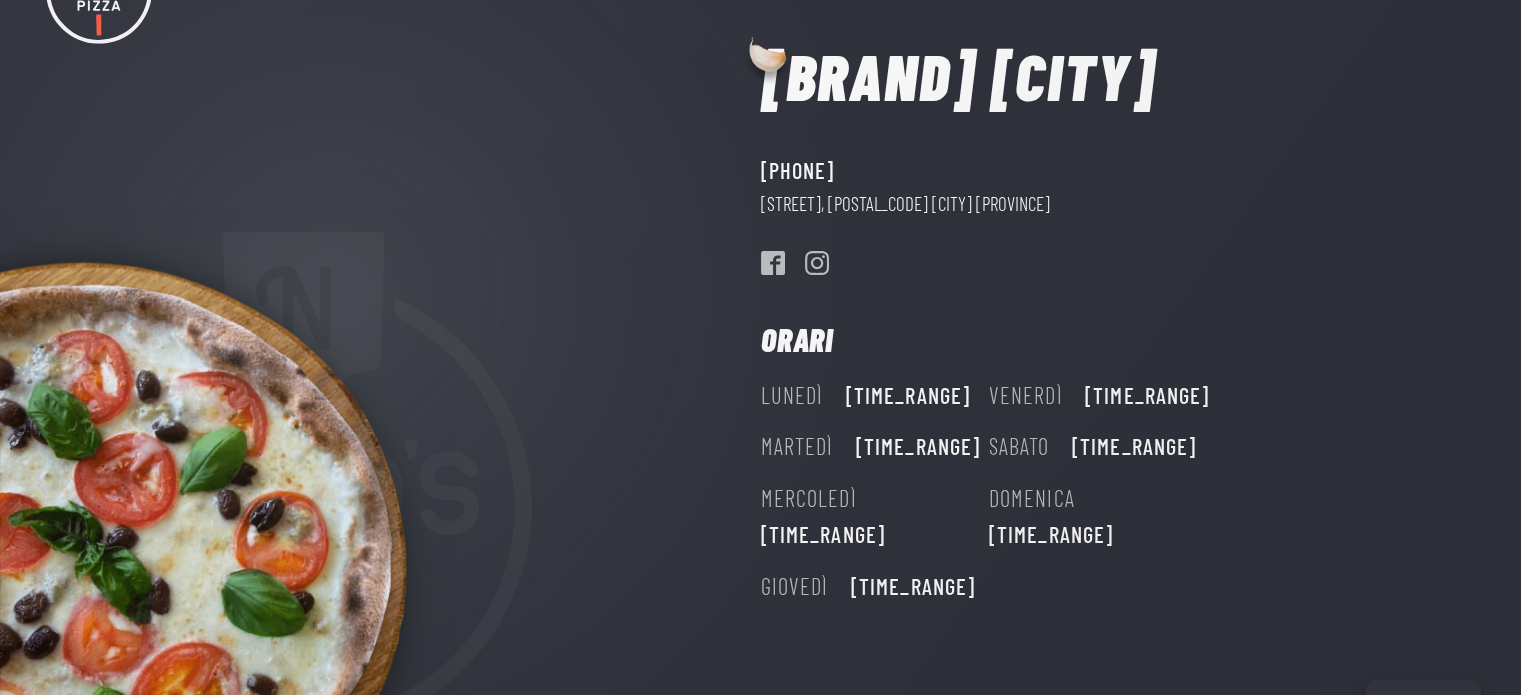 scroll, scrollTop: 200, scrollLeft: 0, axis: vertical 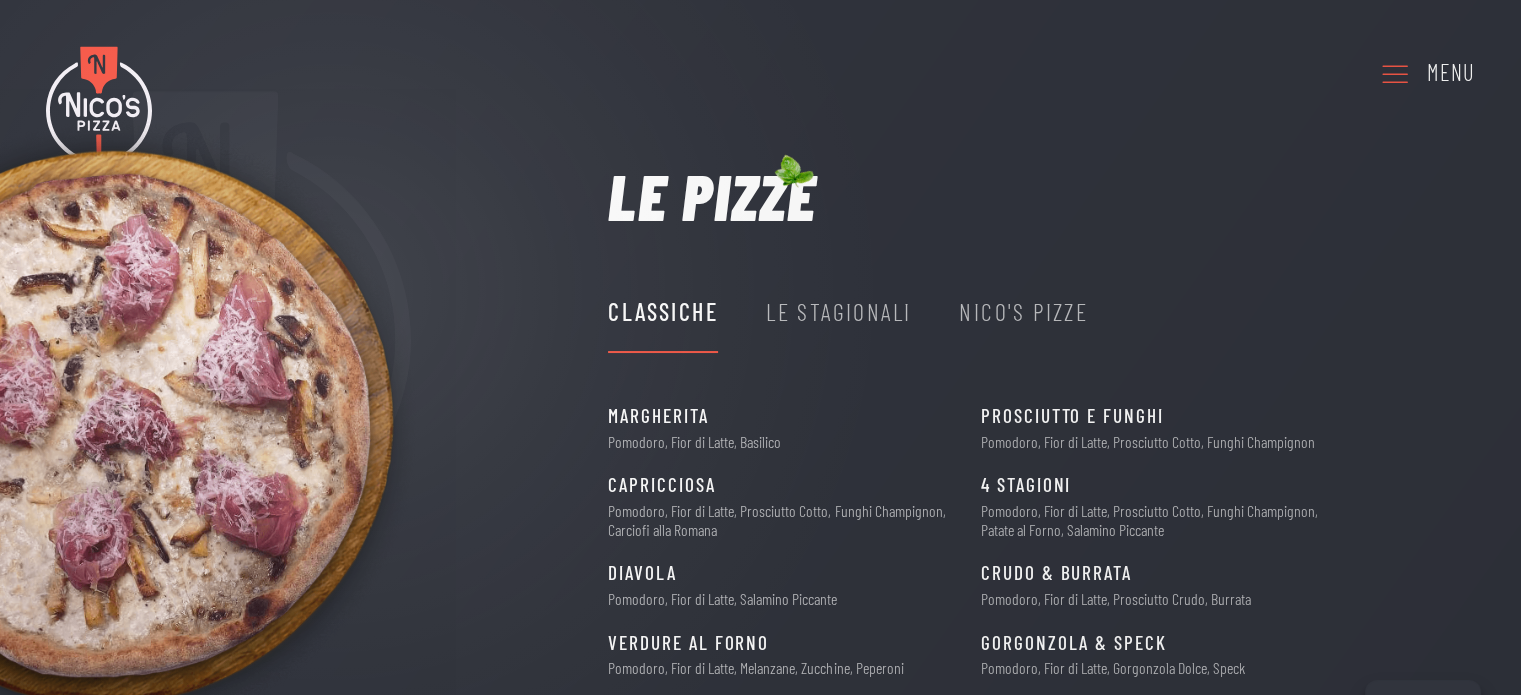 click on "Menu" at bounding box center (1451, 73) 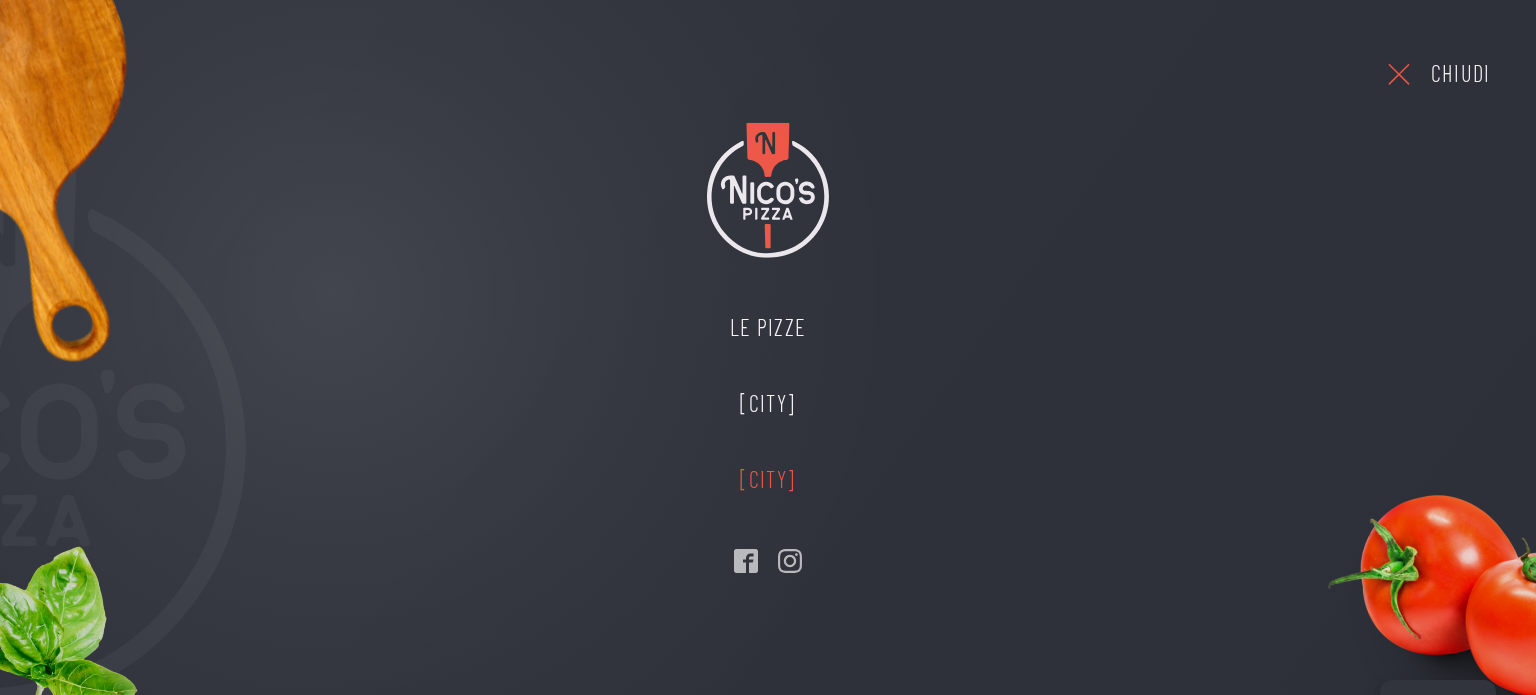 click on "[CITY]" at bounding box center [768, 480] 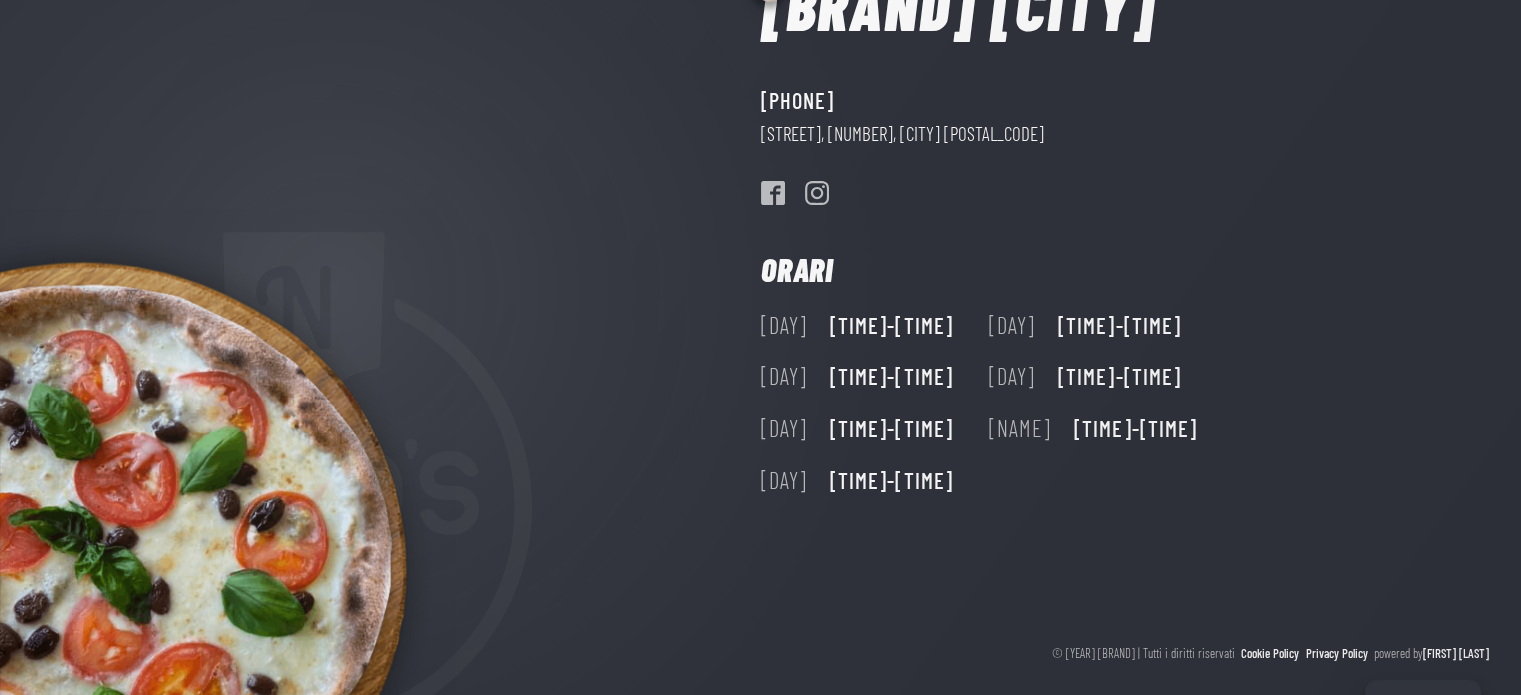 scroll, scrollTop: 256, scrollLeft: 0, axis: vertical 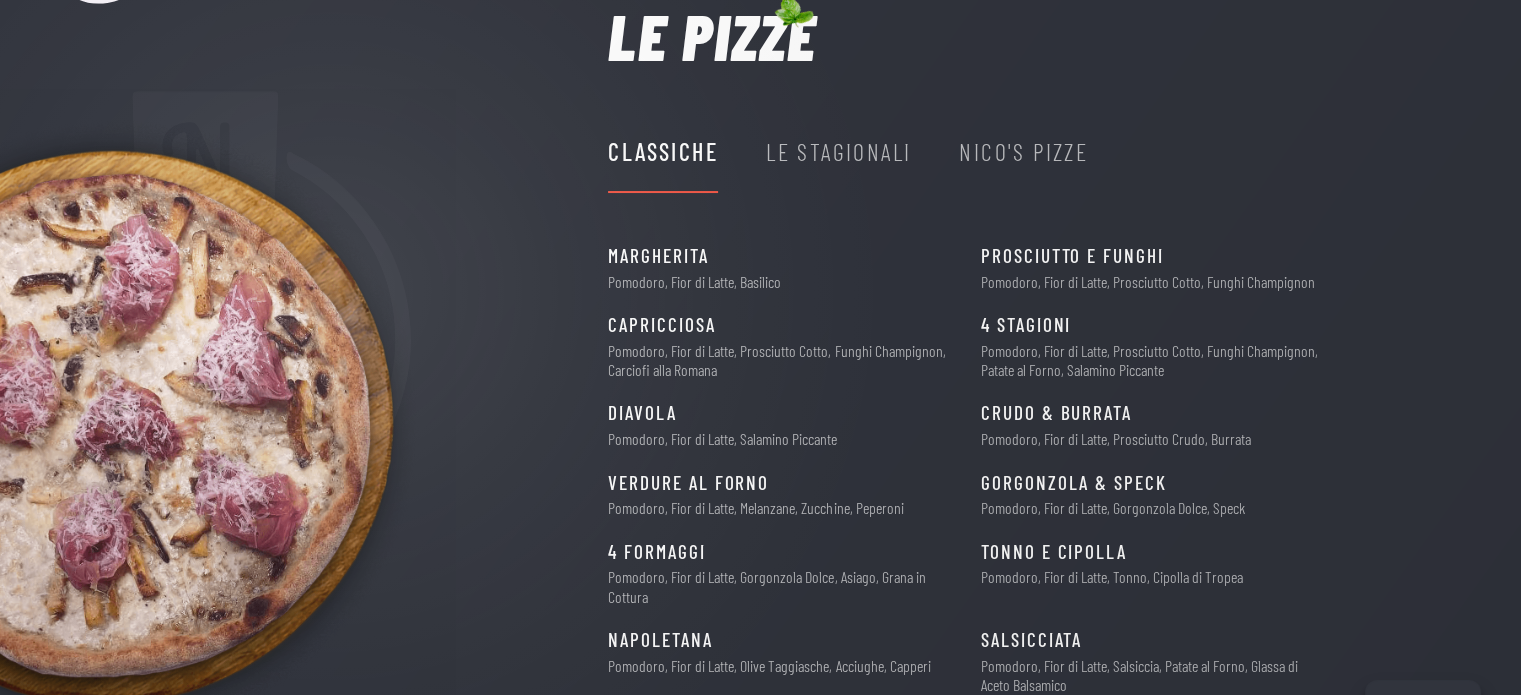 click on "Le Stagionali" at bounding box center (838, 152) 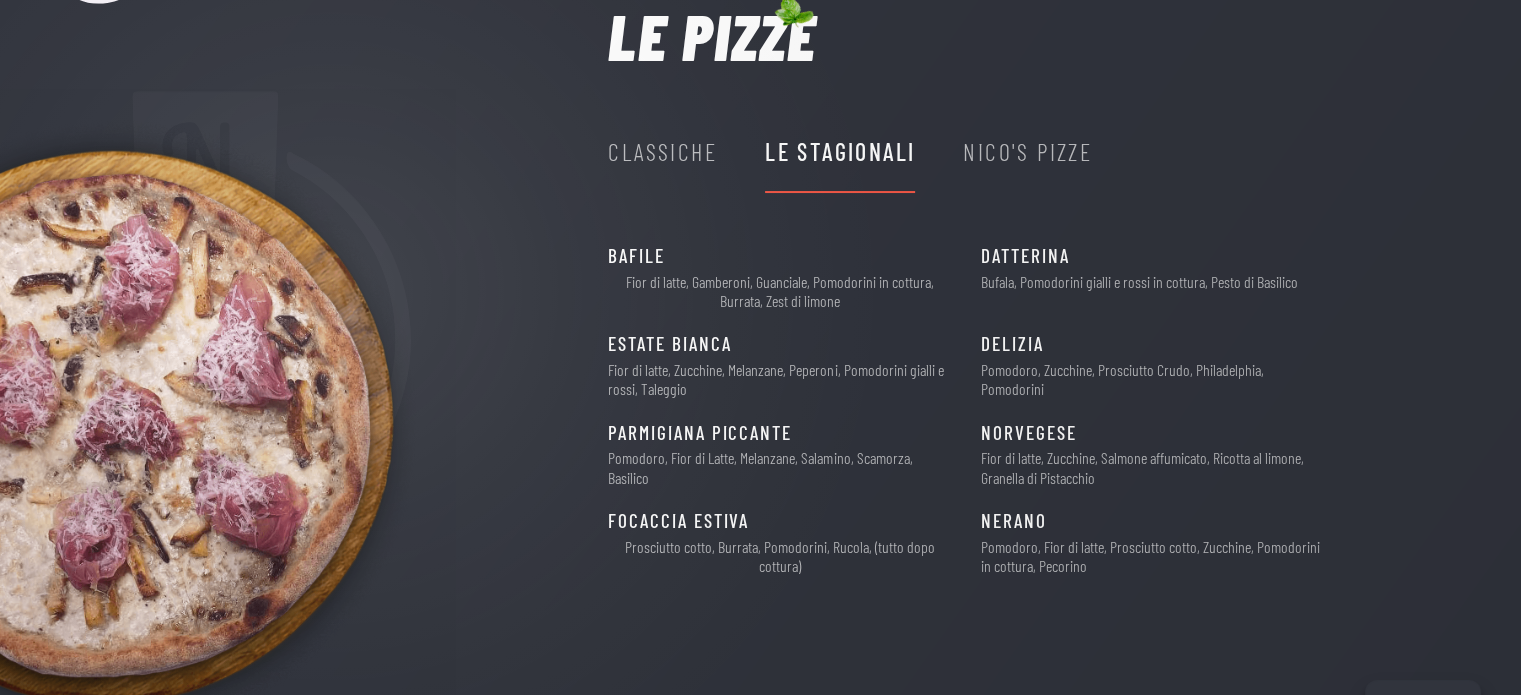 click on "Classiche" at bounding box center (662, 152) 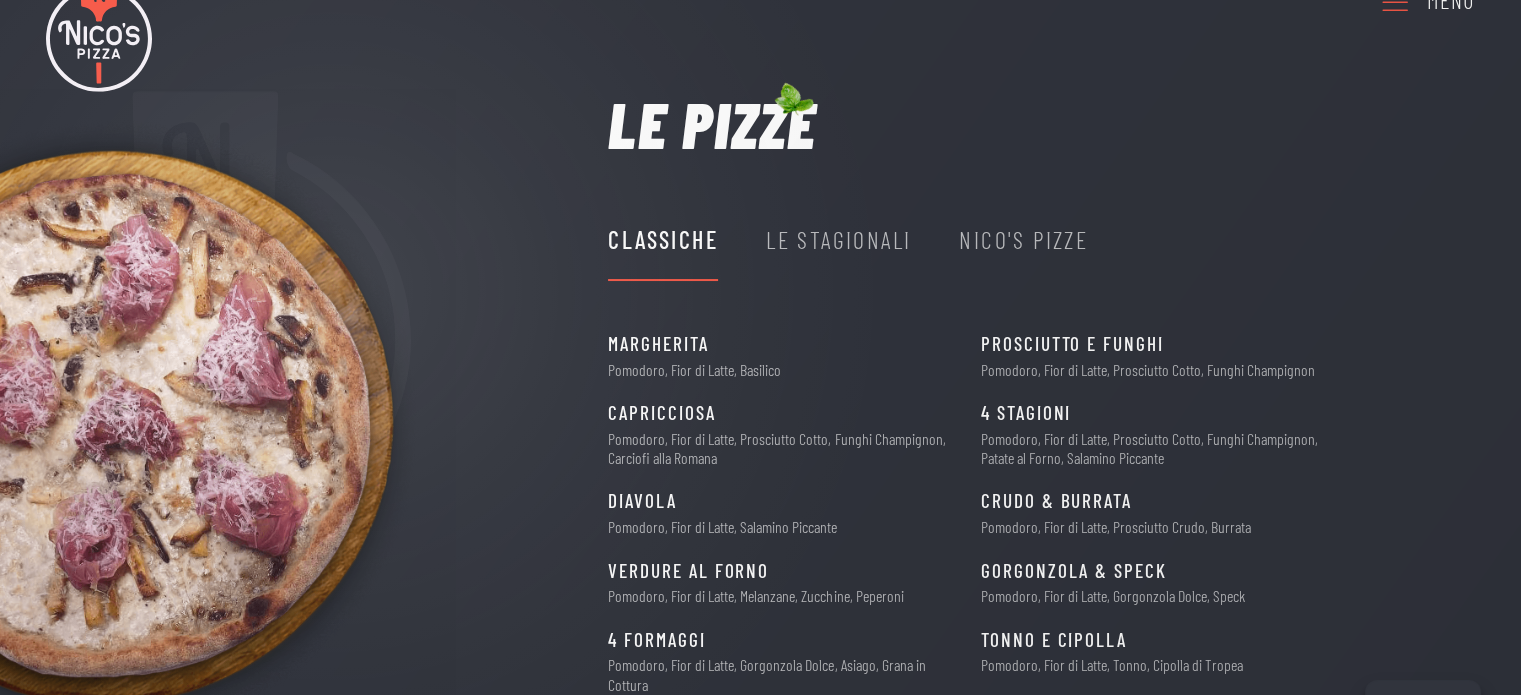 scroll, scrollTop: 0, scrollLeft: 0, axis: both 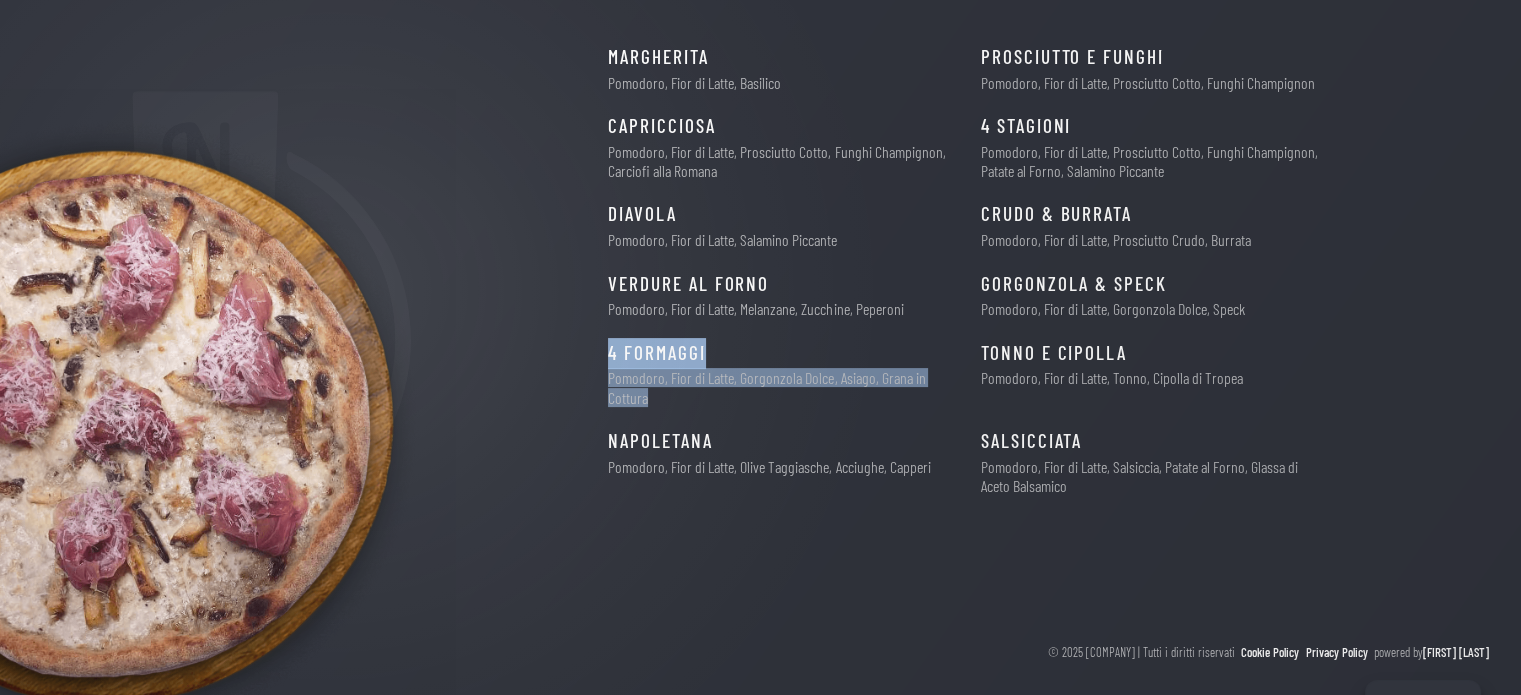drag, startPoint x: 652, startPoint y: 400, endPoint x: 618, endPoint y: 346, distance: 63.812225 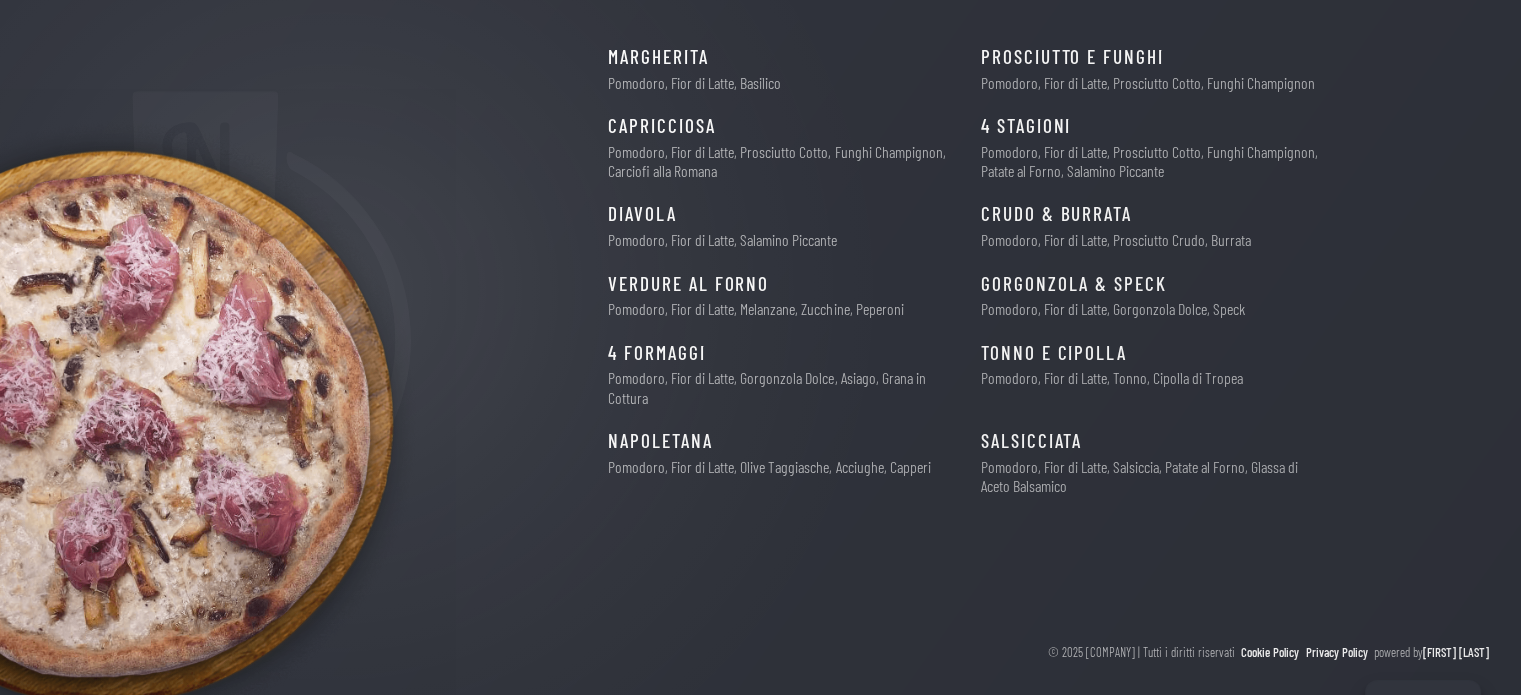 click on "Margherita 6€ Pomodoro, Fior di Latte, Basilico
Prosciutto e Funghi 7.5€ Pomodoro, Fior di Latte, Prosciutto Cotto, Funghi Champignon
Capricciosa 8€ Pomodoro, Fior di Latte, Prosciutto Cotto, Funghi Champignon, Carciofi alla Romana
4 Stagioni 8€ Pomodoro, Fior di Latte, Prosciutto Cotto, Funghi Champignon, Patate al Forno, Salamino Piccante
Diavola 6.5€ Pomodoro, Fior di Latte, Salamino Piccante
CRUDO & BURRATA 6.5€ Pomodoro, Fior di Latte, Prosciutto Crudo, Burrata
Verdure al Forno 9€ Pomodoro, Fior di Latte, Melanzane, Zucchine, Peperoni
Gorgonzola & Speck 8€ Pomodoro, Fior di Latte, Gorgonzola Dolce, Speck
4 Formaggi 10€ Pomodoro, Fior di Latte, Gorgonzola Dolce, Asiago, Grana in Cottura
Tonno e Cipolla 8€ Pomodoro, Fior di Latte, Tonno, Cipolla di Tropea
Napoletana 9€ Pomodoro, Fior di Latte, Olive Taggiasche, Acciughe, Capperi
Salsicciata 8€ Pomodoro, Fior di Latte, Salsiccia, Patate al Forno, Glassa di Aceto Balsamico" at bounding box center (988, 278) 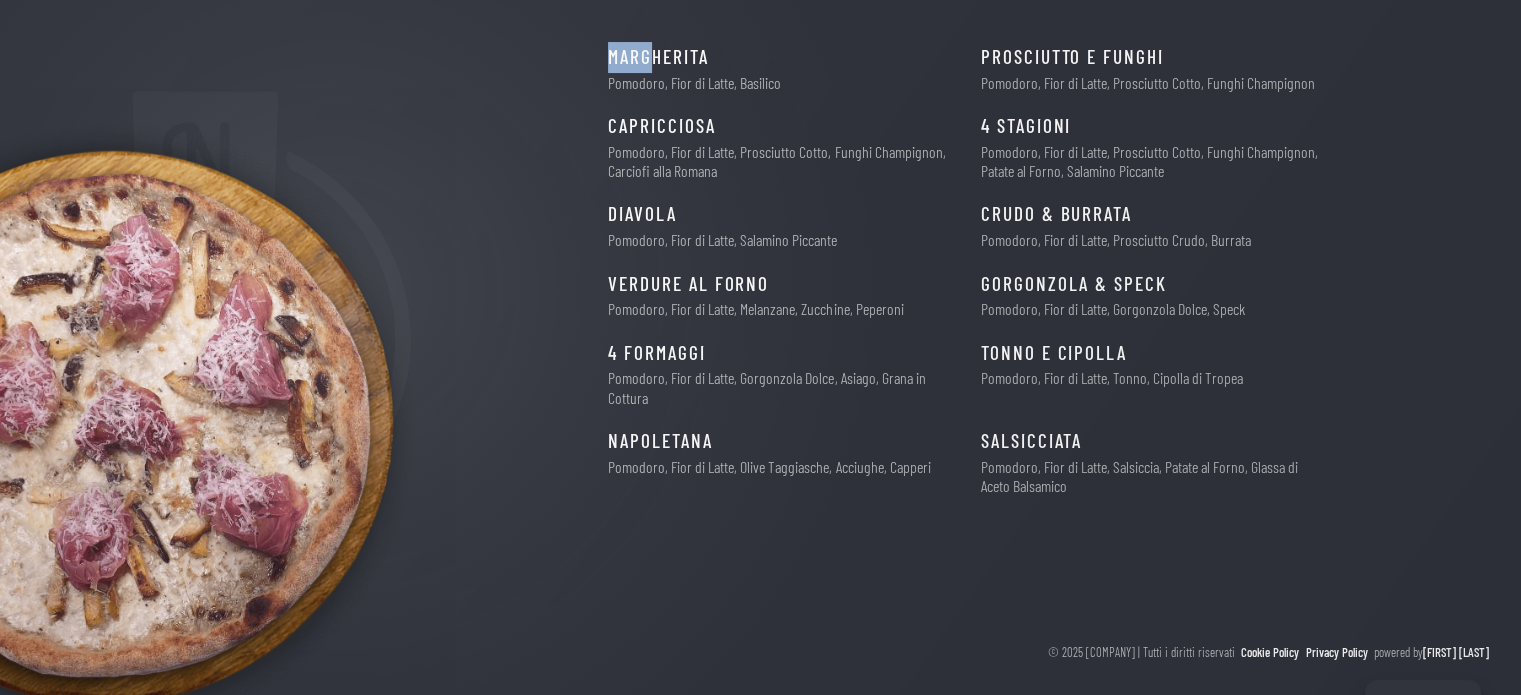 drag, startPoint x: 800, startPoint y: 83, endPoint x: 656, endPoint y: 65, distance: 145.12064 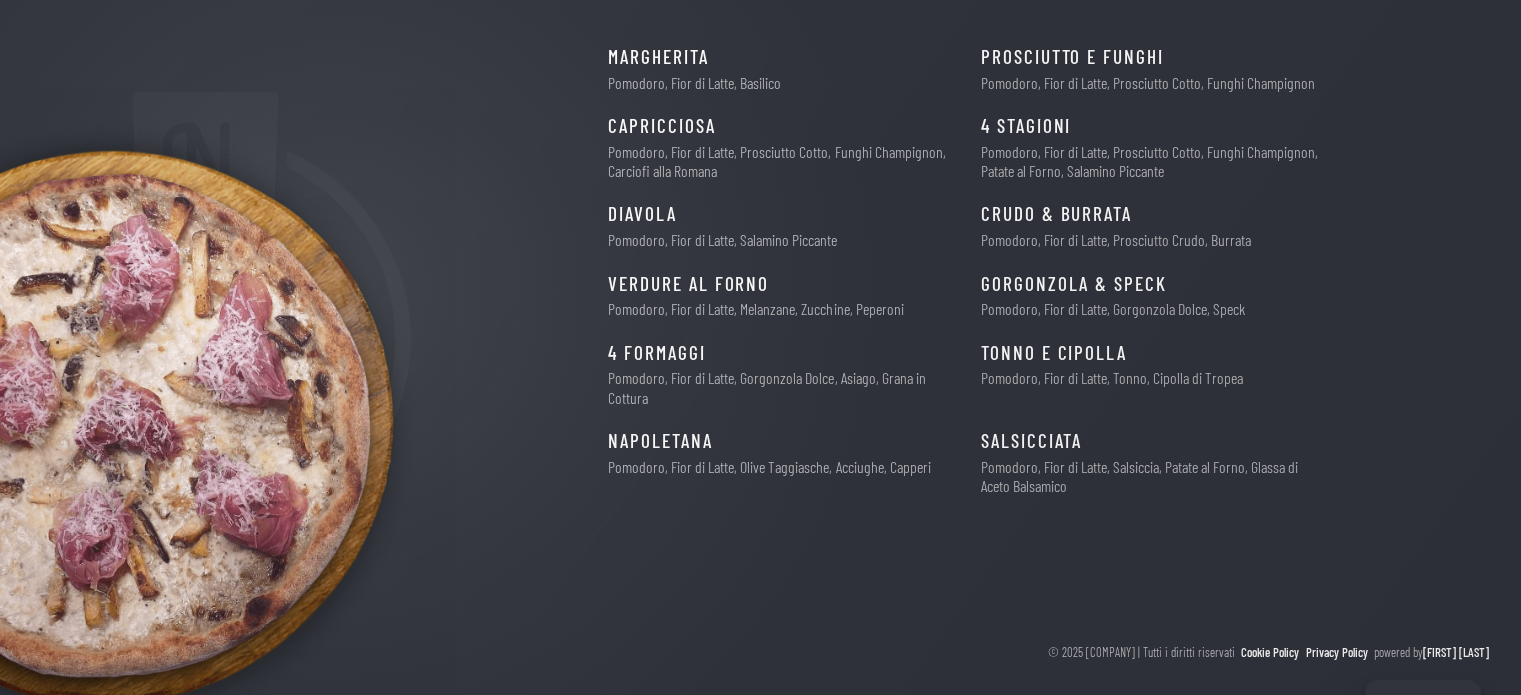 click on "Pomodoro, Fior di Latte, Basilico" at bounding box center (694, 82) 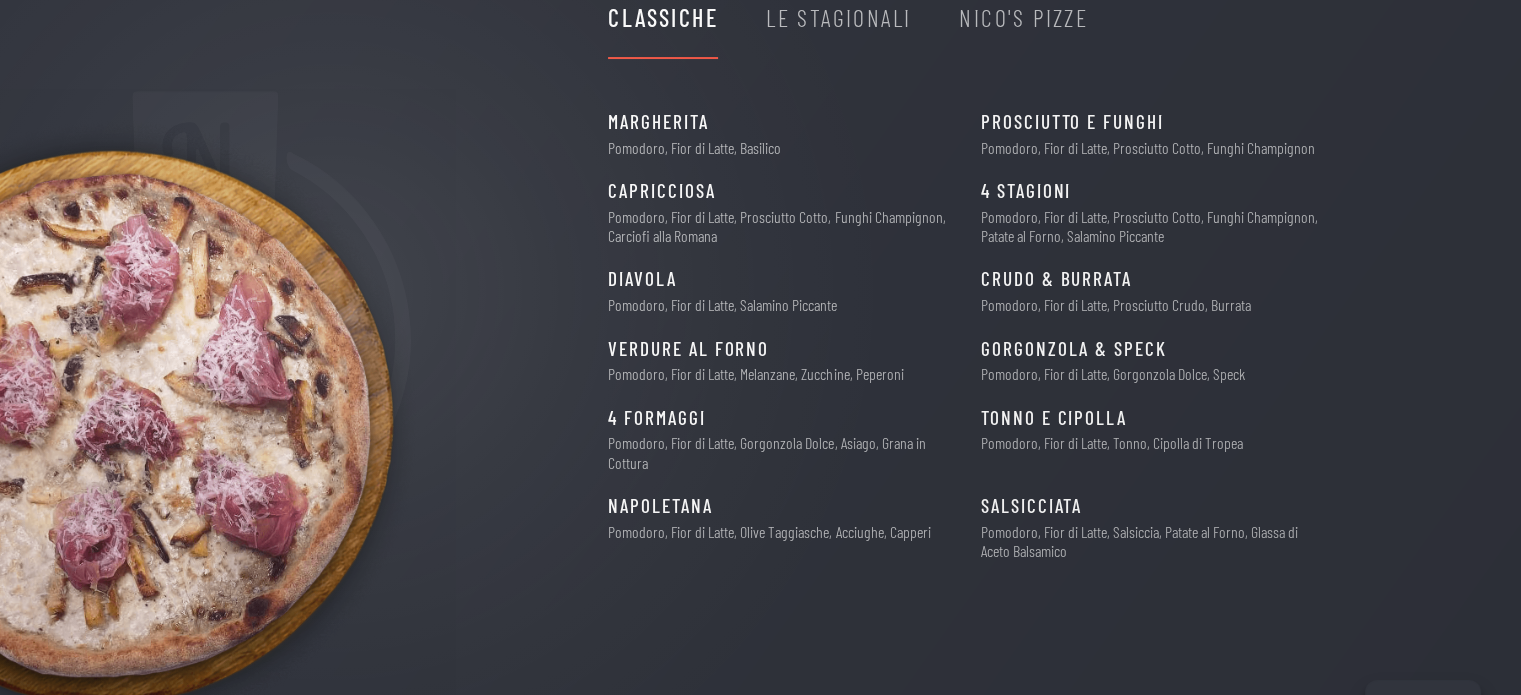 scroll, scrollTop: 260, scrollLeft: 0, axis: vertical 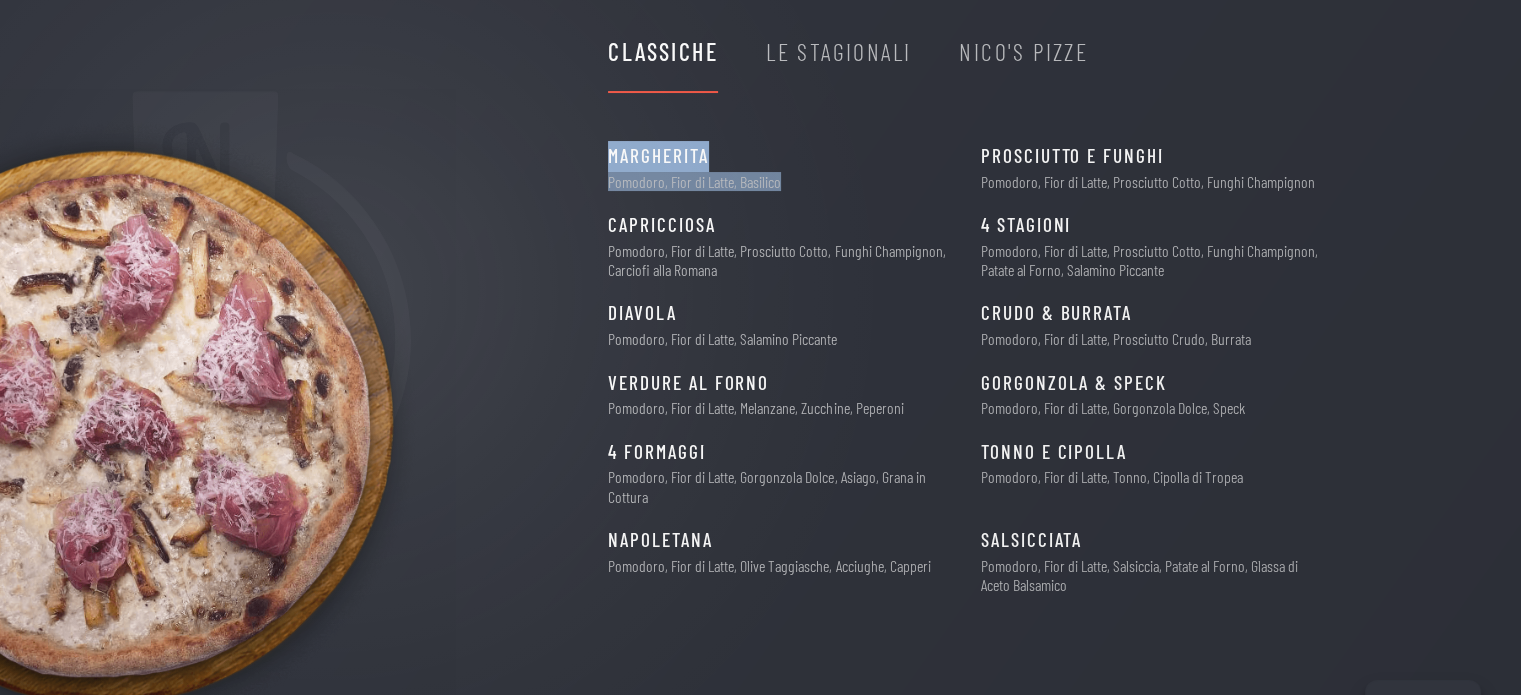 drag, startPoint x: 789, startPoint y: 192, endPoint x: 580, endPoint y: 155, distance: 212.24985 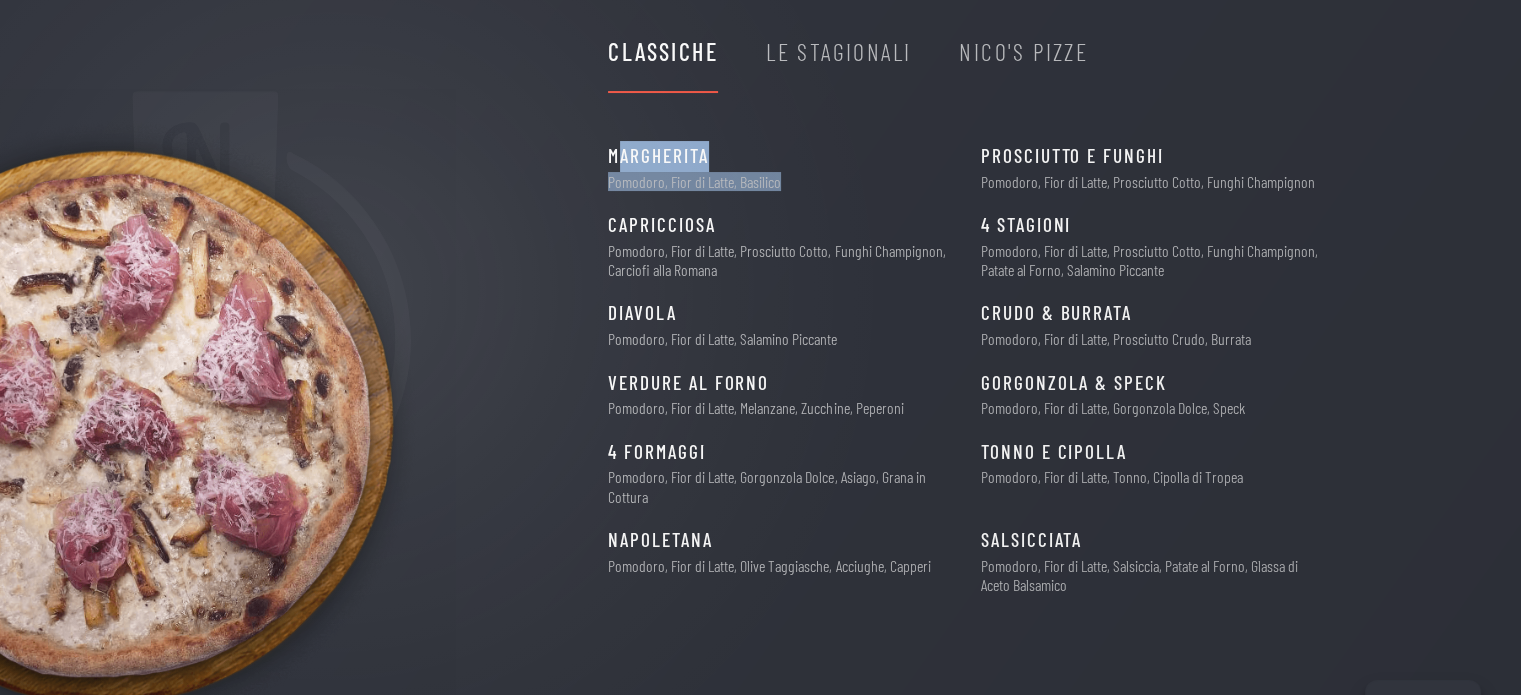drag, startPoint x: 786, startPoint y: 179, endPoint x: 630, endPoint y: 154, distance: 157.99051 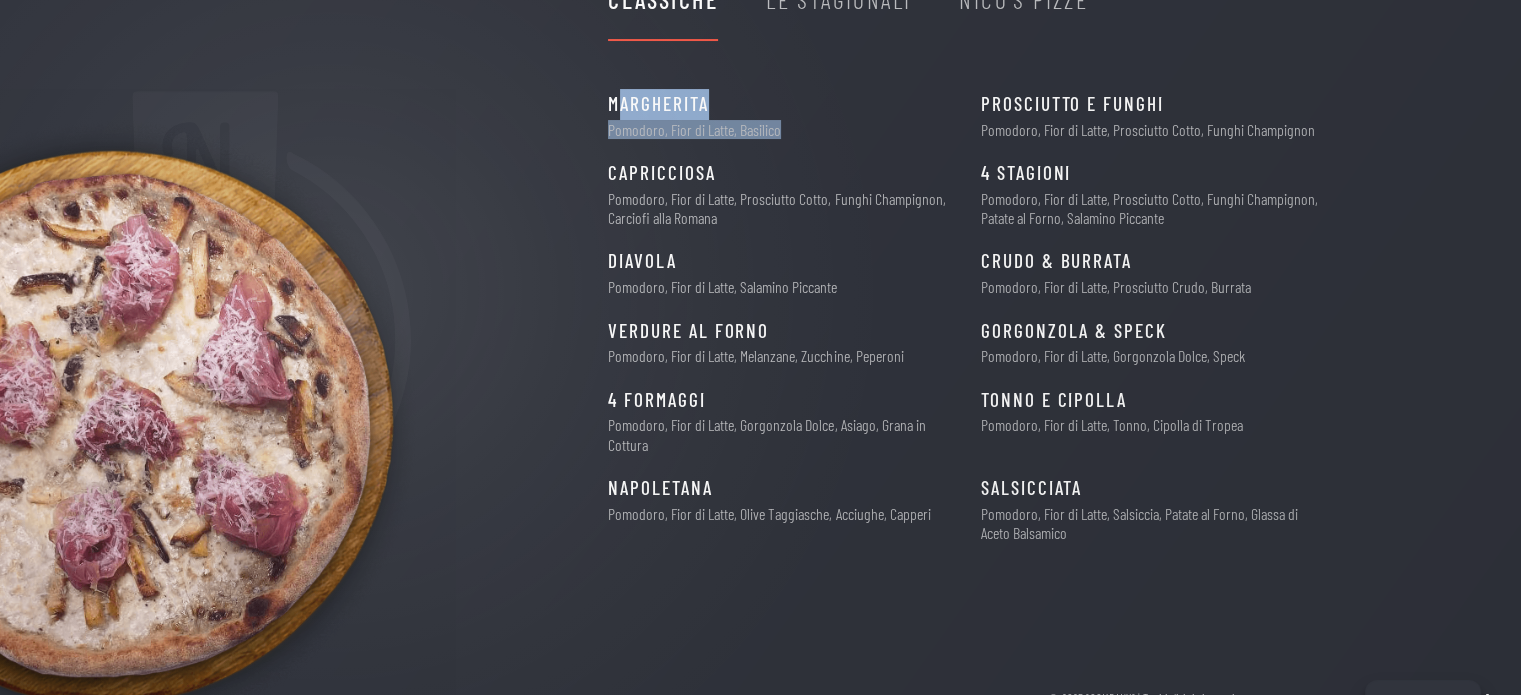 scroll, scrollTop: 360, scrollLeft: 0, axis: vertical 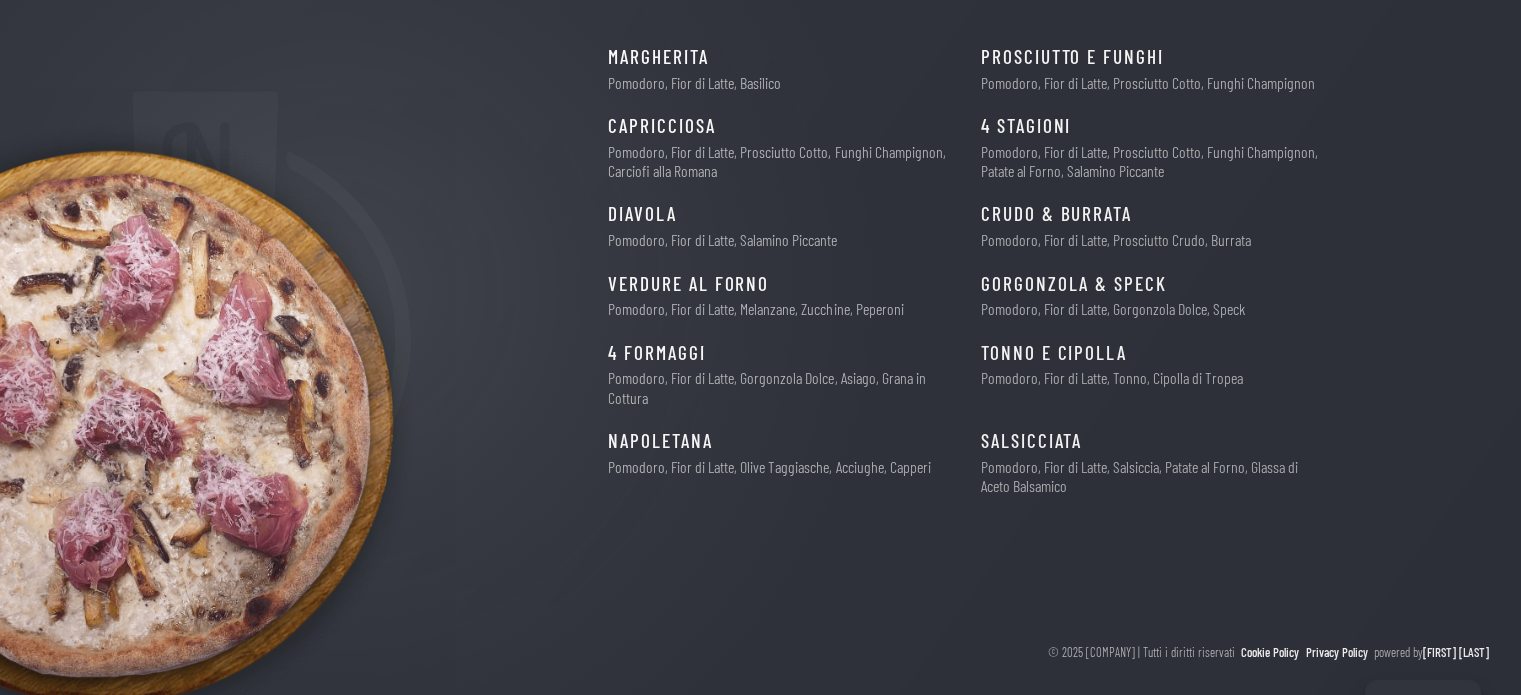 click on "Margherita 6€ Pomodoro, Fior di Latte, Basilico
Prosciutto e Funghi 7.5€ Pomodoro, Fior di Latte, Prosciutto Cotto, Funghi Champignon
Capricciosa 8€ Pomodoro, Fior di Latte, Prosciutto Cotto, Funghi Champignon, Carciofi alla Romana
4 Stagioni 8€ Pomodoro, Fior di Latte, Prosciutto Cotto, Funghi Champignon, Patate al Forno, Salamino Piccante
Diavola 6.5€ Pomodoro, Fior di Latte, Salamino Piccante
CRUDO & BURRATA 6.5€ Pomodoro, Fior di Latte, Prosciutto Crudo, Burrata
Verdure al Forno 9€ Pomodoro, Fior di Latte, Melanzane, Zucchine, Peperoni
Gorgonzola & Speck 8€ Pomodoro, Fior di Latte, Gorgonzola Dolce, Speck
4 Formaggi 10€ Pomodoro, Fior di Latte, Gorgonzola Dolce, Asiago, Grana in Cottura
Tonno e Cipolla 8€ Pomodoro, Fior di Latte, Tonno, Cipolla di Tropea
Napoletana 9€ Pomodoro, Fior di Latte, Olive Taggiasche, Acciughe, Capperi
Salsicciata 8€ Pomodoro, Fior di Latte, Salsiccia, Patate al Forno, Glassa di Aceto Balsamico" at bounding box center [988, 278] 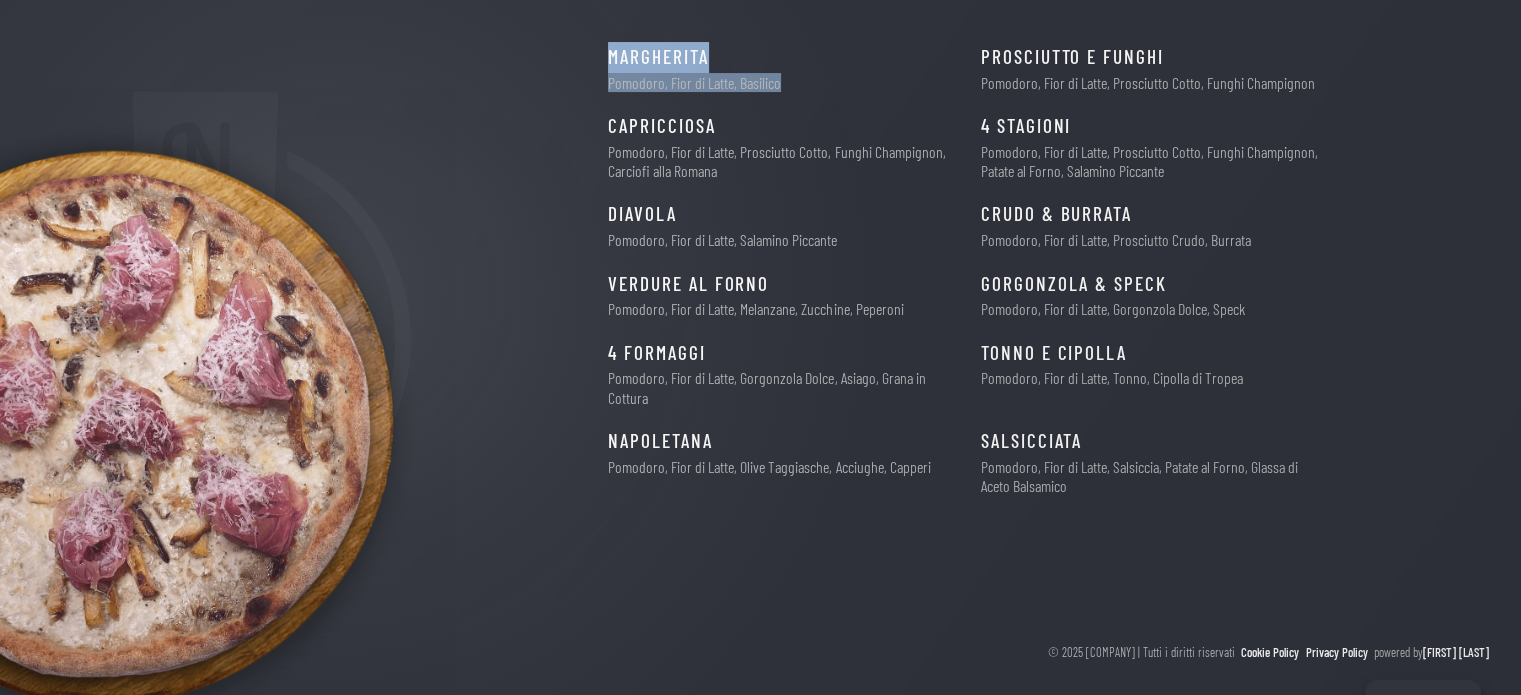 drag, startPoint x: 792, startPoint y: 86, endPoint x: 574, endPoint y: 46, distance: 221.63934 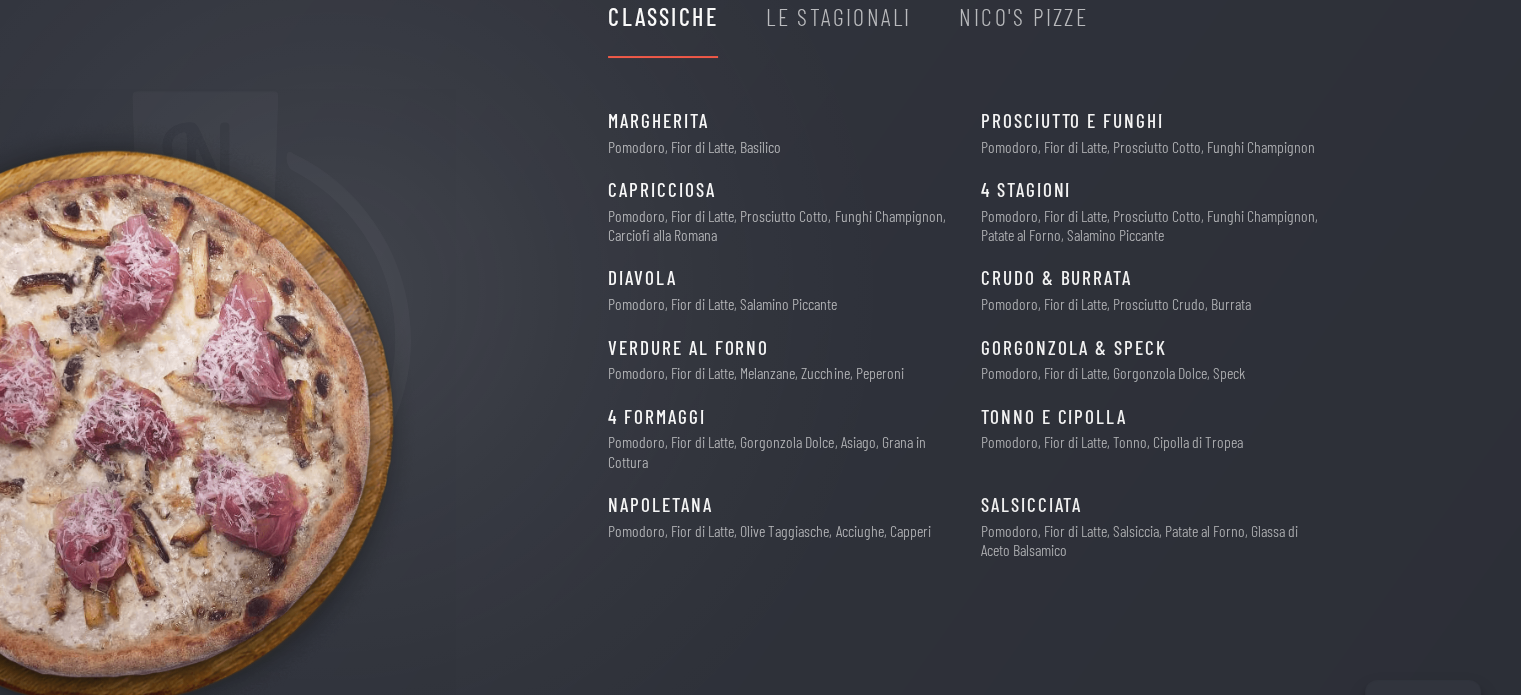 scroll, scrollTop: 260, scrollLeft: 0, axis: vertical 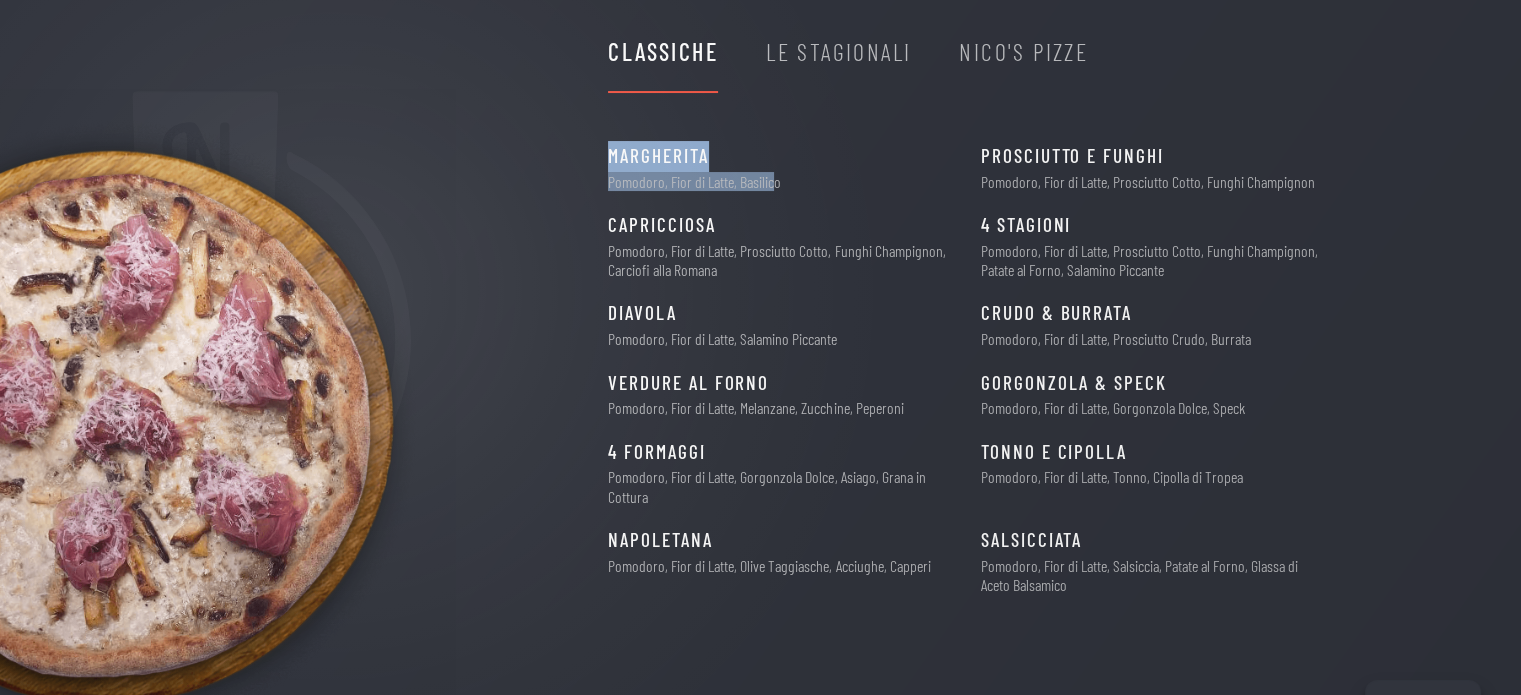 drag, startPoint x: 779, startPoint y: 187, endPoint x: 605, endPoint y: 151, distance: 177.68512 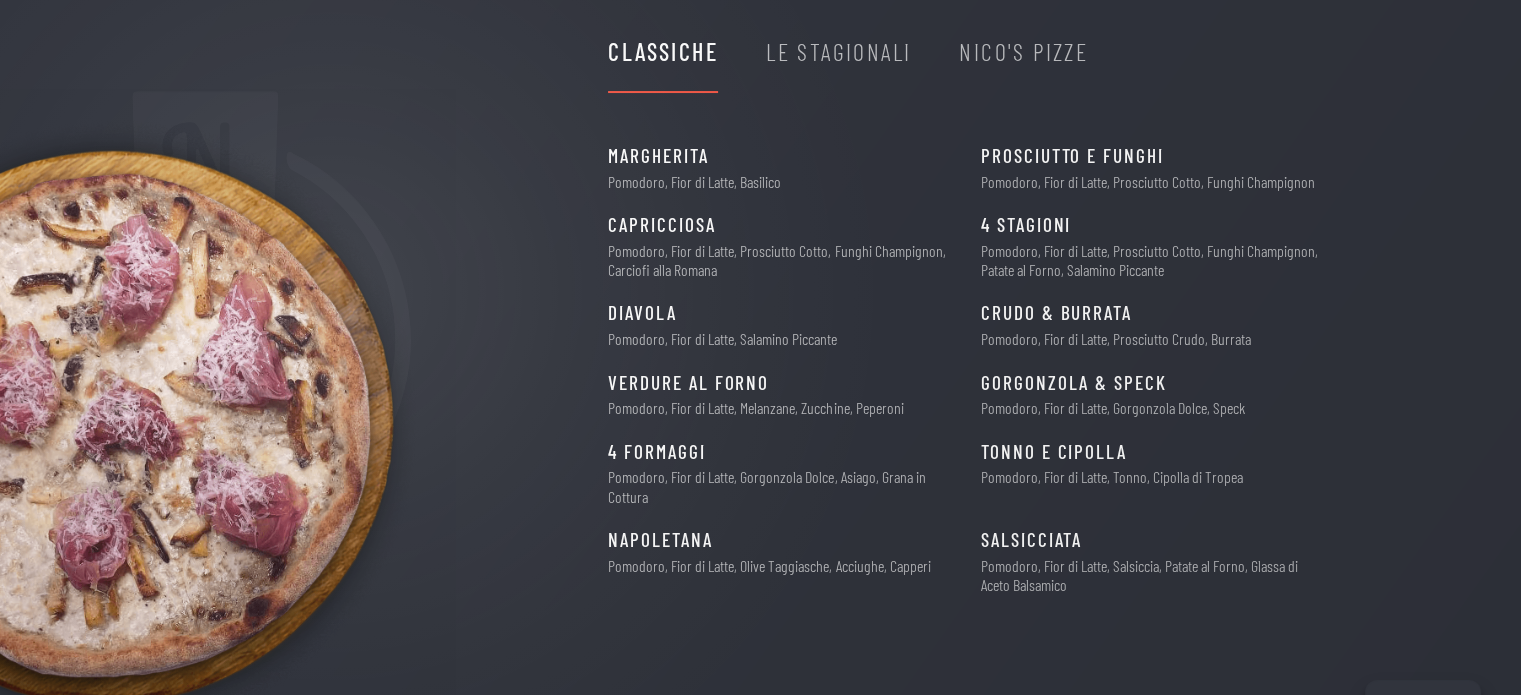 click on "Margherita 6€" at bounding box center (779, 156) 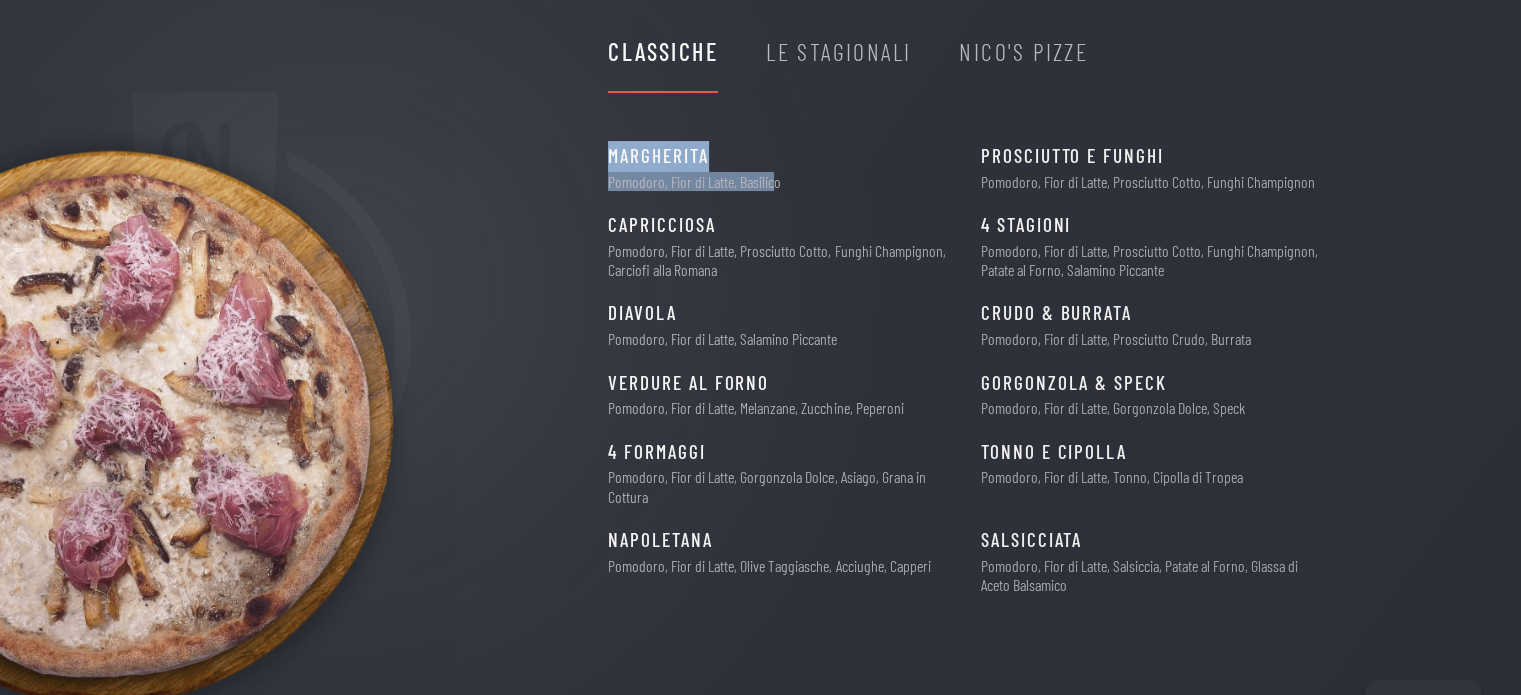 drag, startPoint x: 772, startPoint y: 183, endPoint x: 596, endPoint y: 158, distance: 177.76671 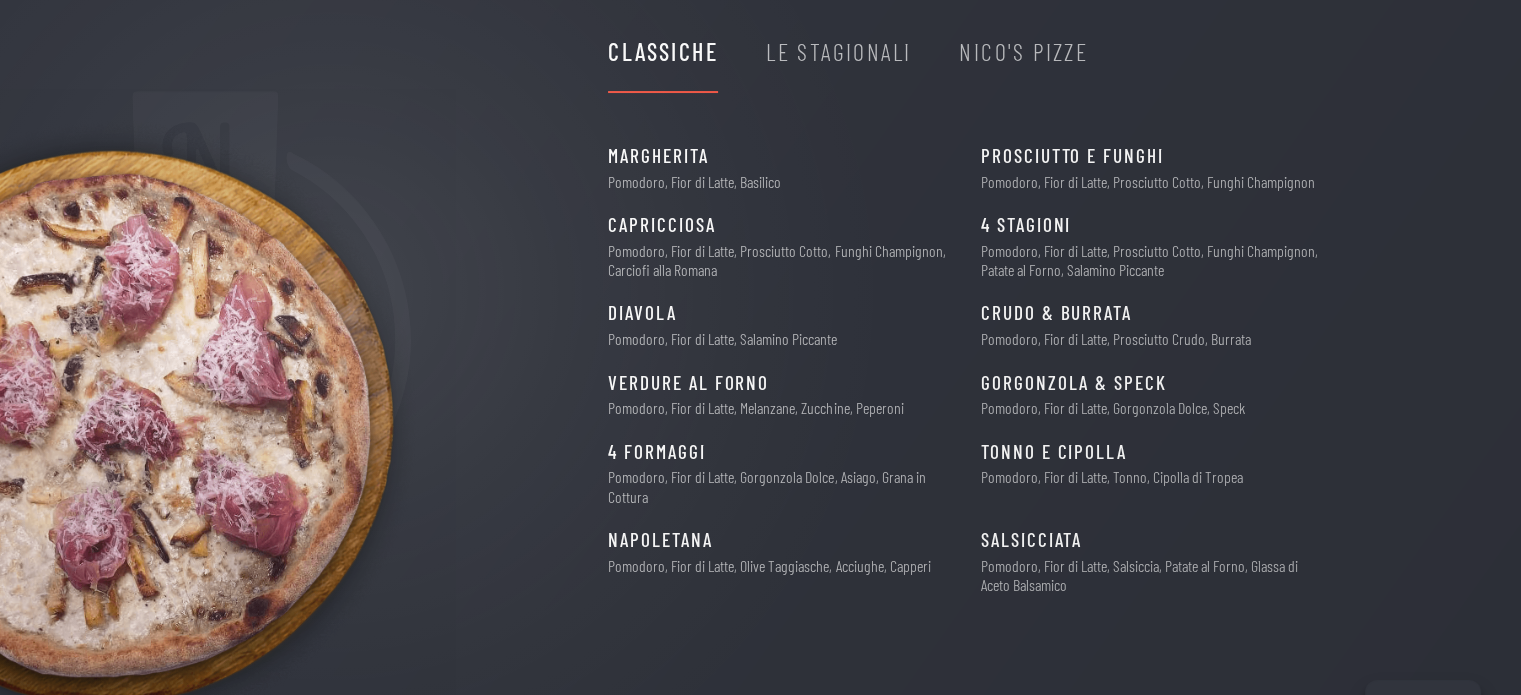 click on "Margherita 6€ Pomodoro, Fior di Latte, Basilico
Prosciutto e Funghi 7.5€ Pomodoro, Fior di Latte, Prosciutto Cotto, Funghi Champignon
Capricciosa 8€ Pomodoro, Fior di Latte, Prosciutto Cotto, Funghi Champignon, Carciofi alla Romana
4 Stagioni 8€ Pomodoro, Fior di Latte, Prosciutto Cotto, Funghi Champignon, Patate al Forno, Salamino Piccante
Diavola 6.5€ Pomodoro, Fior di Latte, Salamino Piccante
CRUDO & BURRATA 6.5€ Pomodoro, Fior di Latte, Prosciutto Crudo, Burrata
Verdure al Forno 9€ Pomodoro, Fior di Latte, Melanzane, Zucchine, Peperoni
Gorgonzola & Speck 8€ Pomodoro, Fior di Latte, Gorgonzola Dolce, Speck
4 Formaggi 10€ Pomodoro, Fior di Latte, Gorgonzola Dolce, Asiago, Grana in Cottura
Tonno e Cipolla 8€ Pomodoro, Fior di Latte, Tonno, Cipolla di Tropea
Napoletana 9€ Pomodoro, Fior di Latte, Olive Taggiasche, Acciughe, Capperi
Salsicciata 8€ Pomodoro, Fior di Latte, Salsiccia, Patate al Forno, Glassa di Aceto Balsamico" at bounding box center [988, 377] 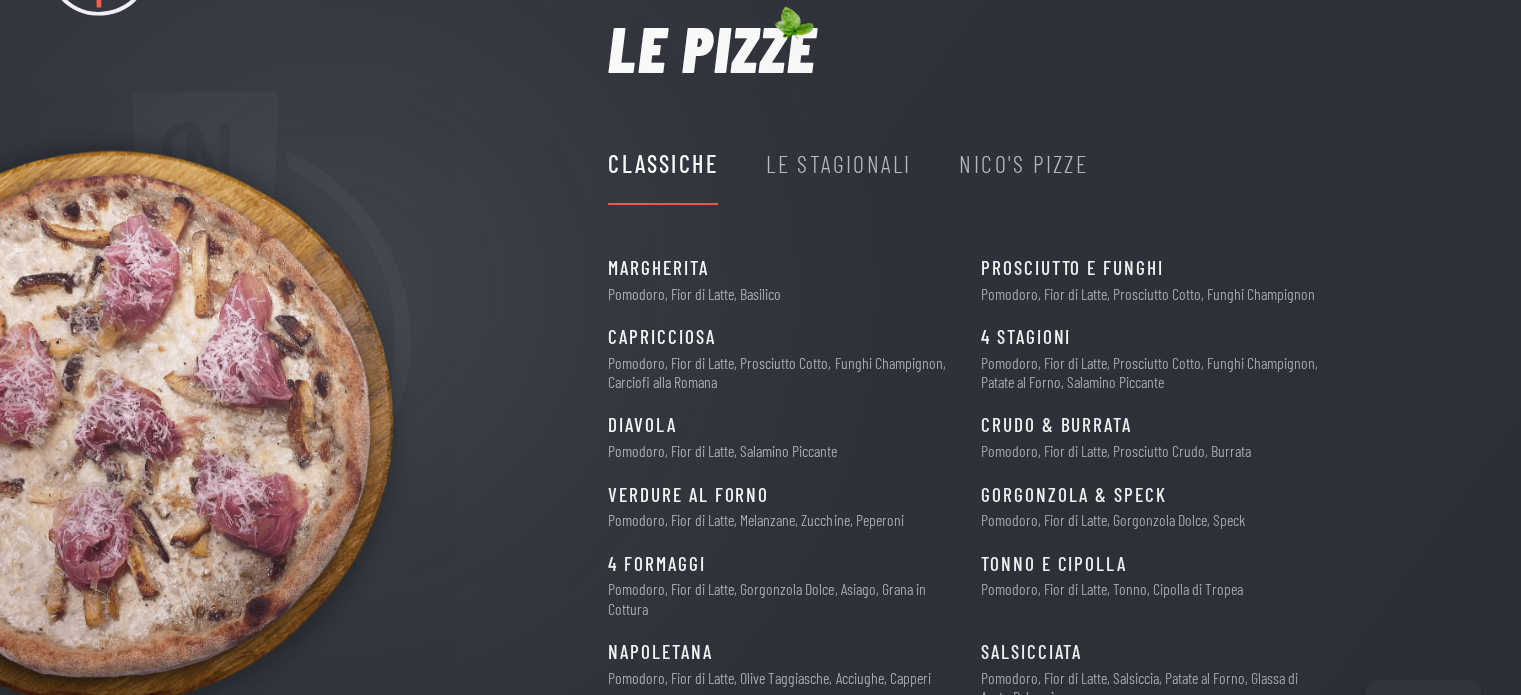 scroll, scrollTop: 0, scrollLeft: 0, axis: both 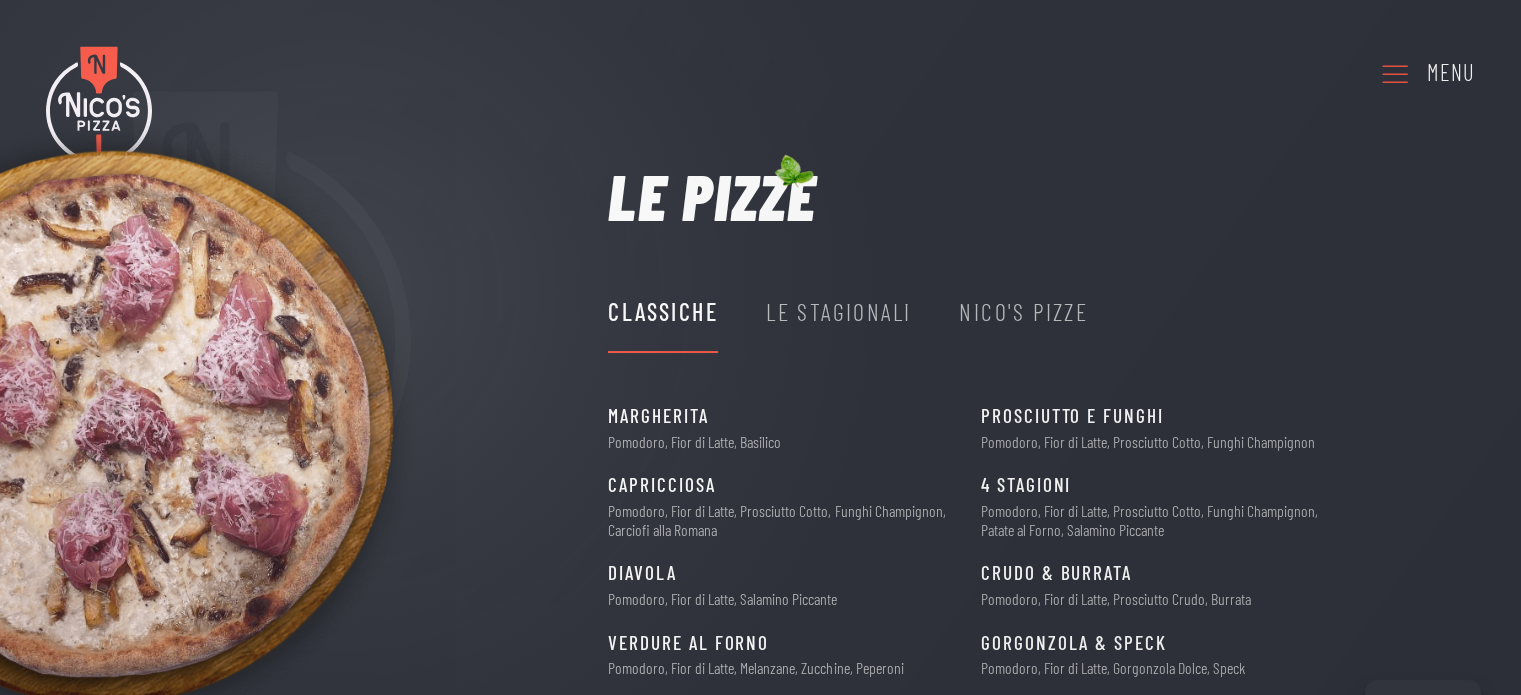 click on "Menu" at bounding box center (1451, 73) 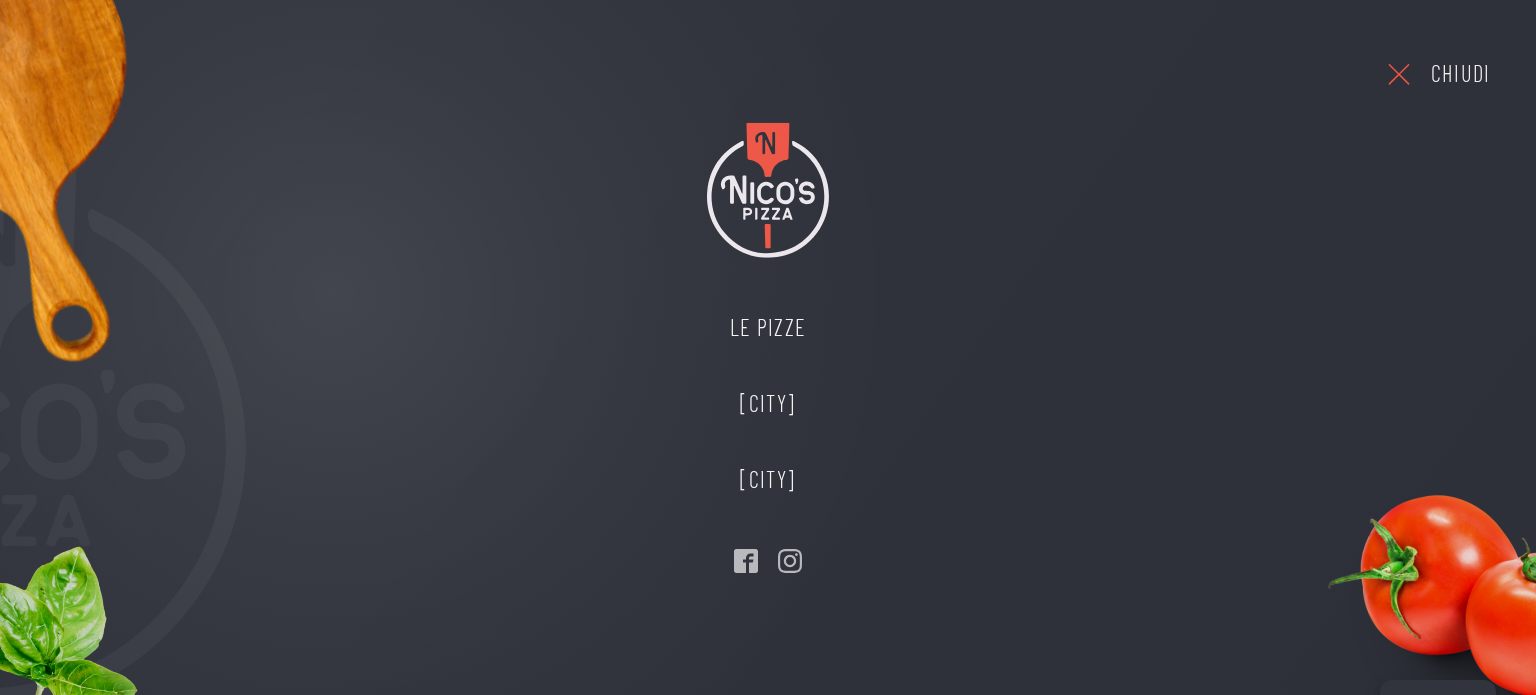 click at bounding box center (1399, 74) 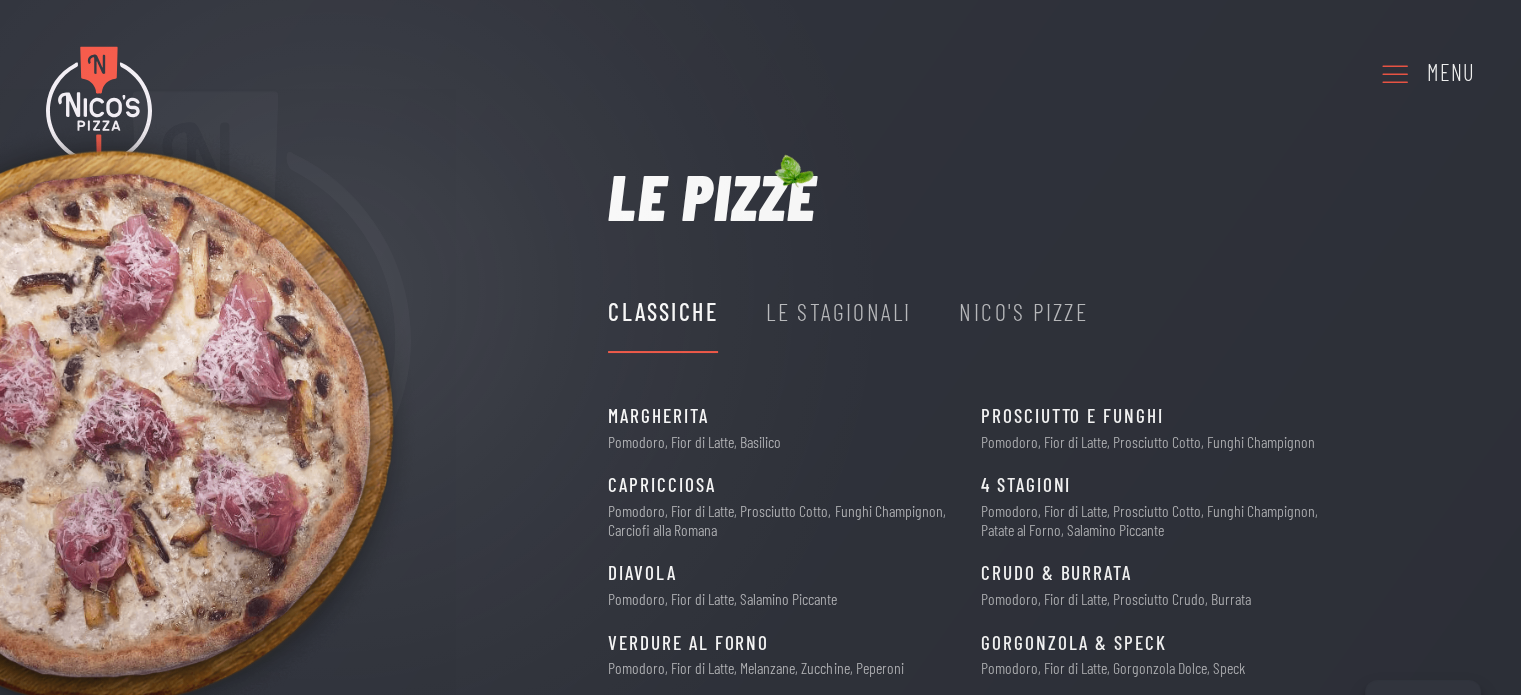 click on "Menu" at bounding box center [1451, 73] 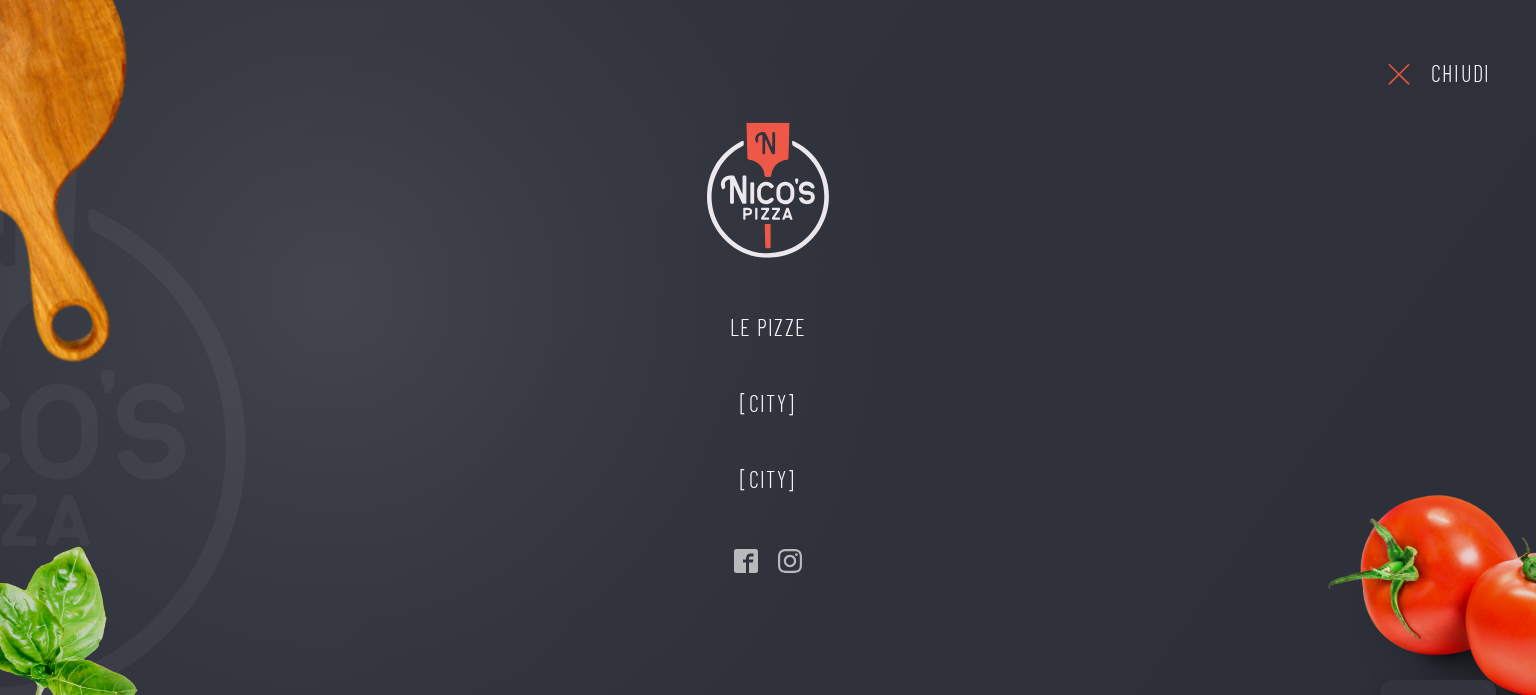 click at bounding box center [1399, 74] 